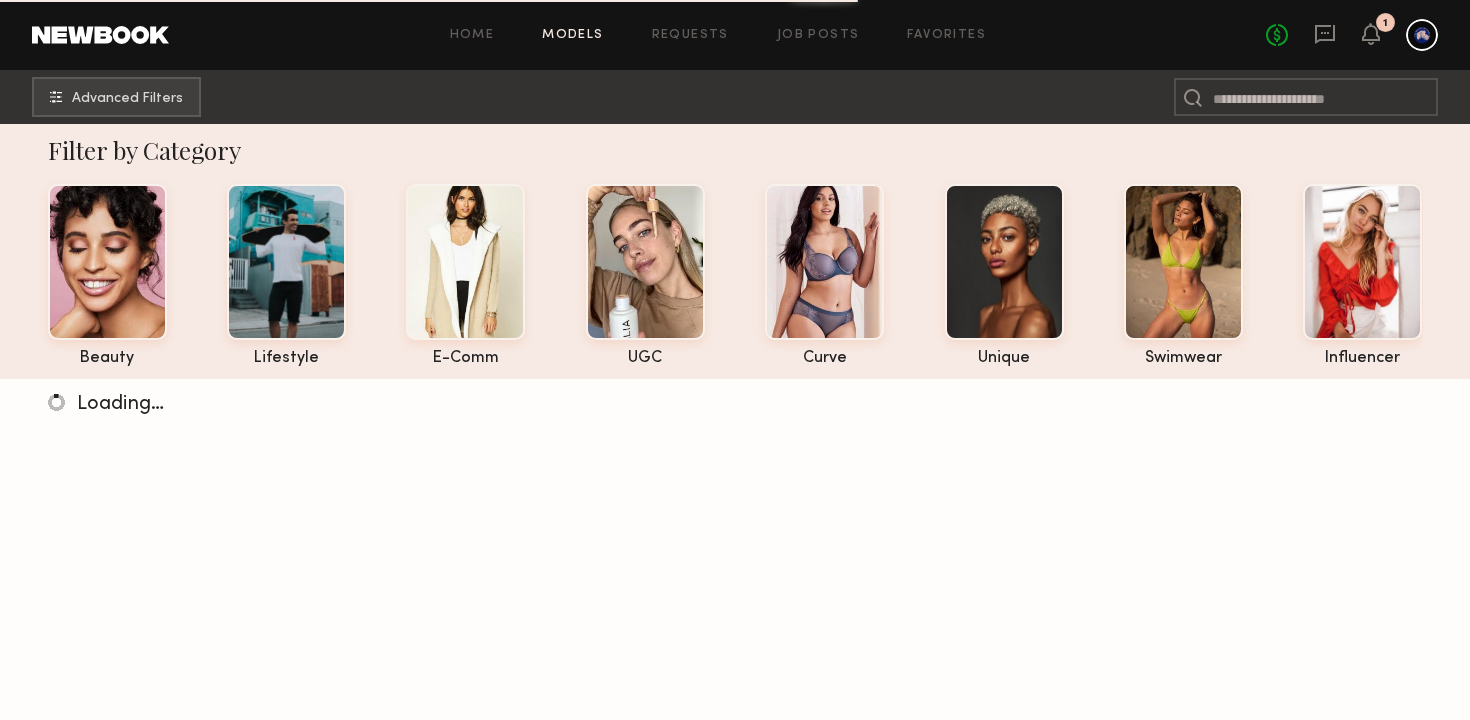 scroll, scrollTop: 19, scrollLeft: 0, axis: vertical 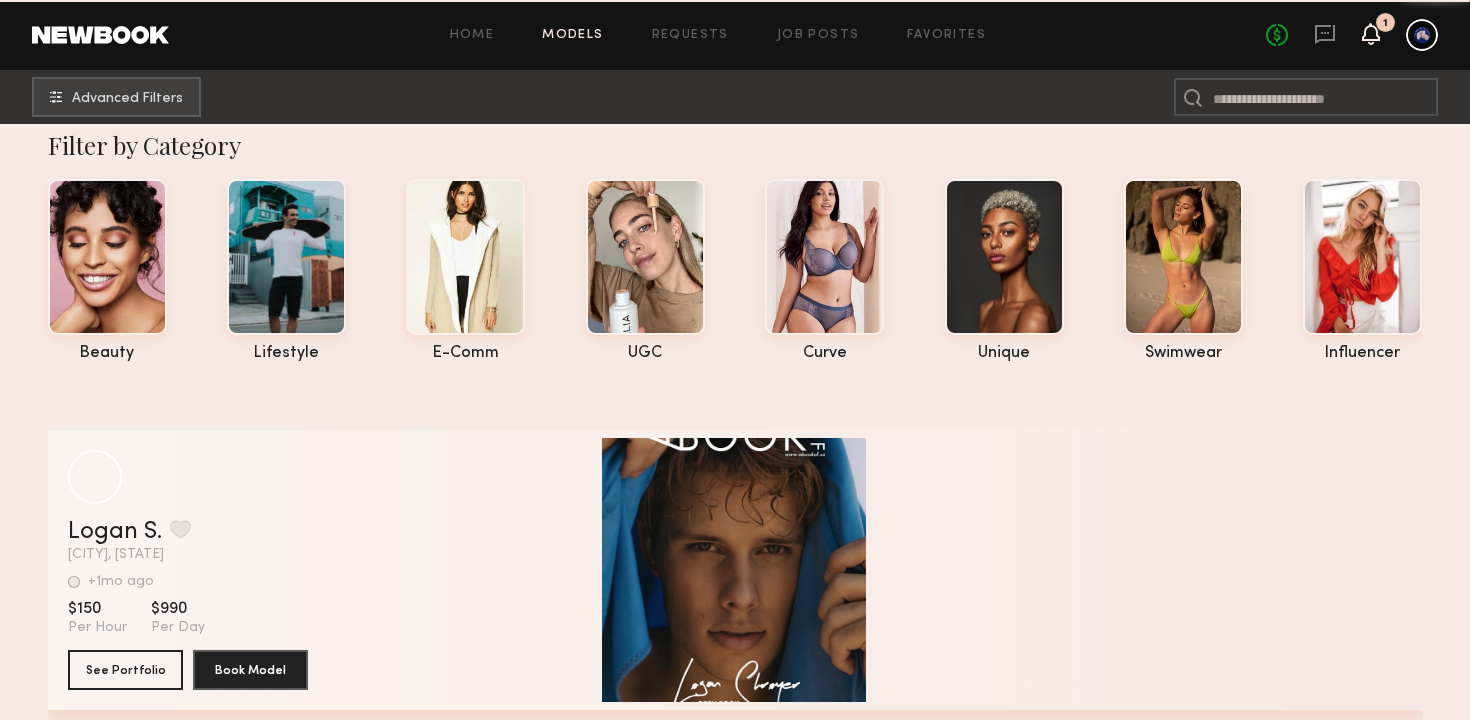 click 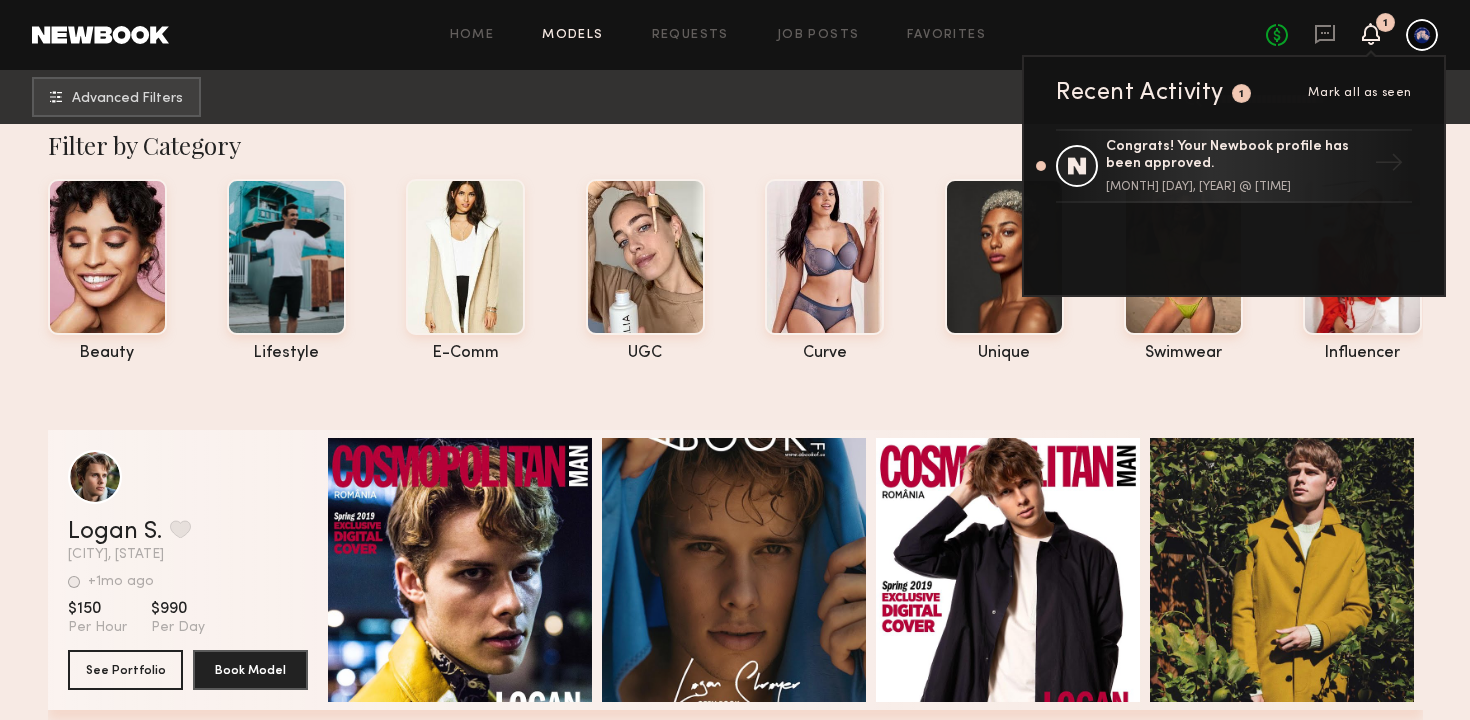 click 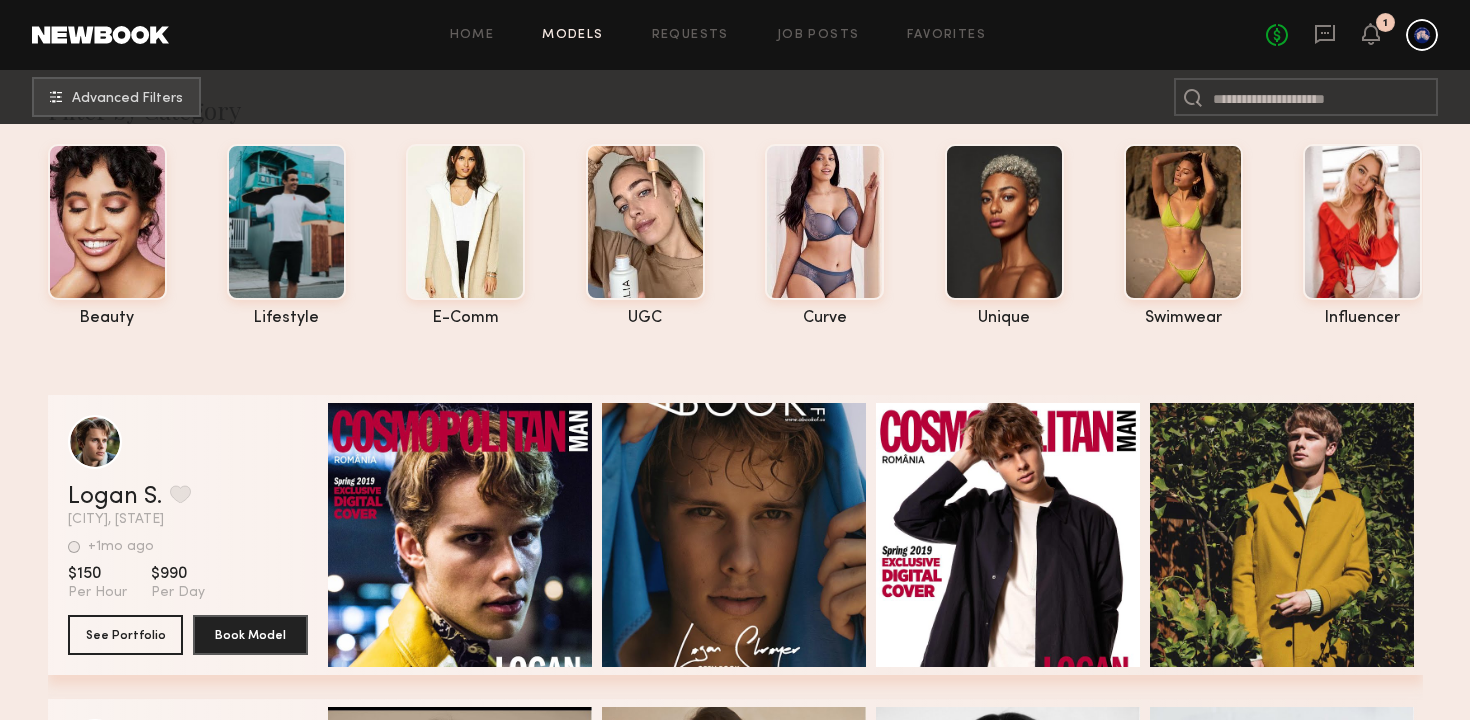 scroll, scrollTop: 0, scrollLeft: 0, axis: both 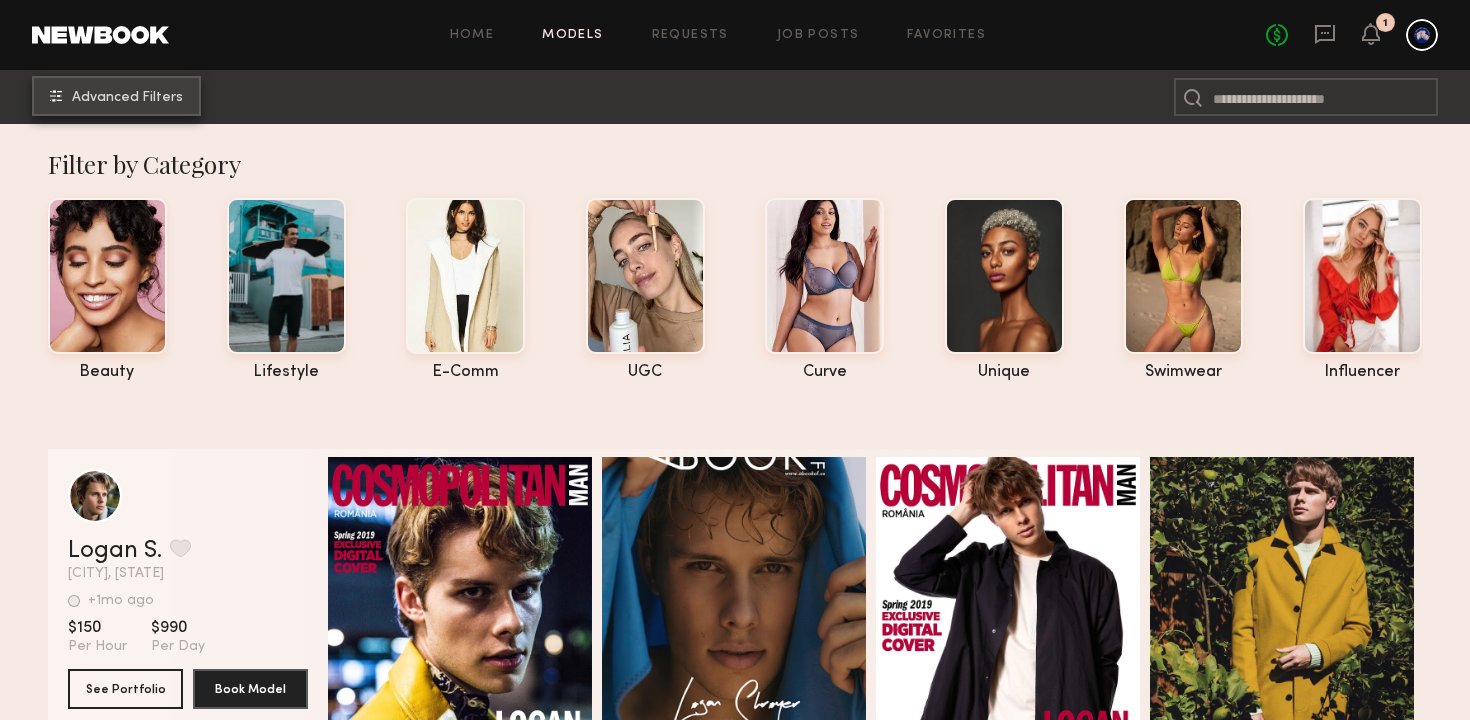 click 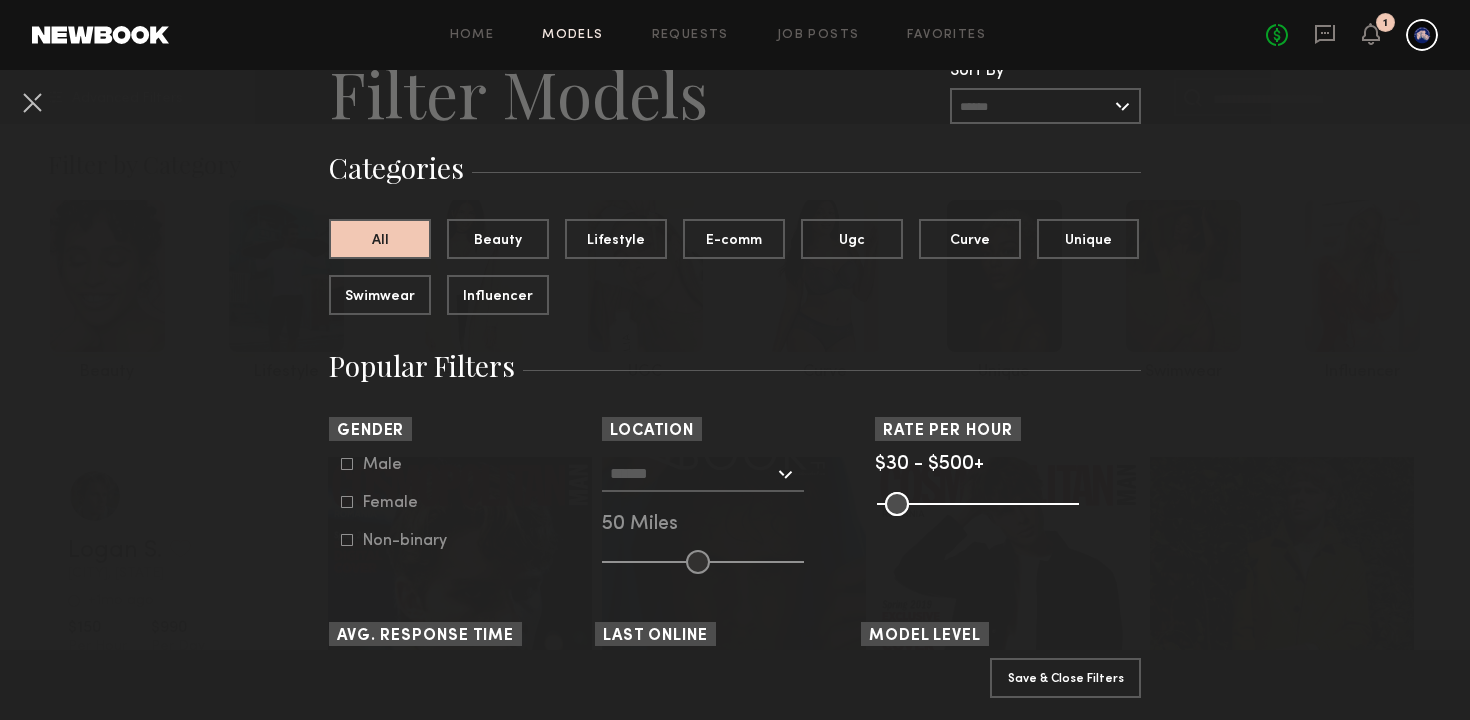 scroll, scrollTop: 151, scrollLeft: 0, axis: vertical 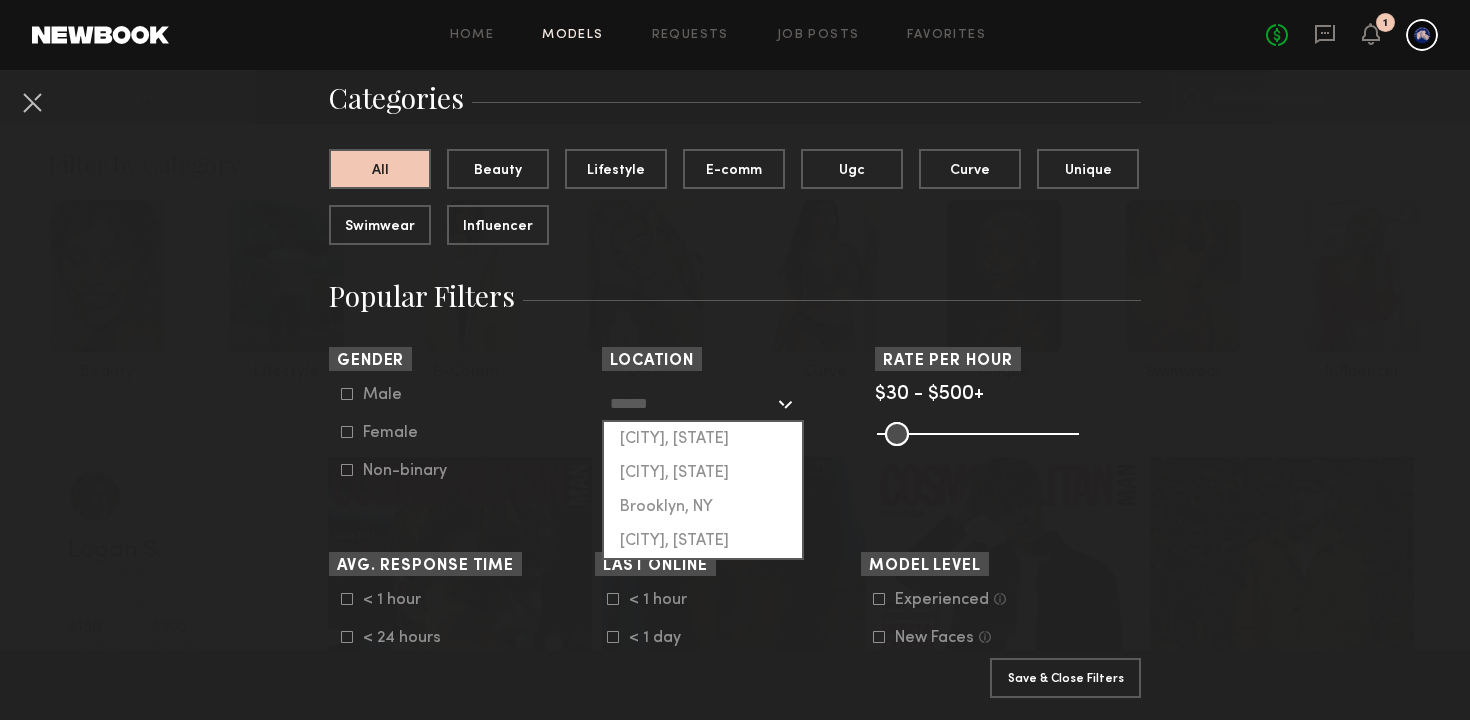 click 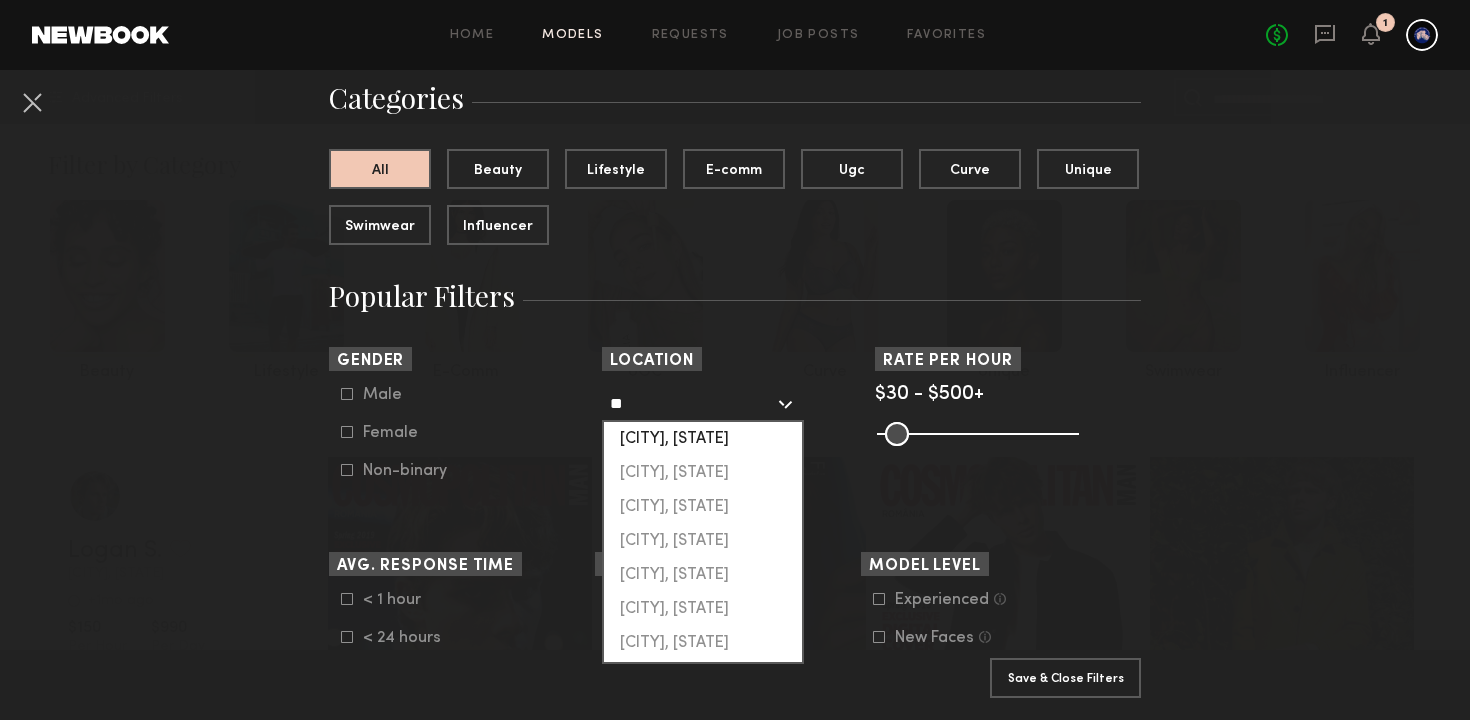click on "[CITY], [STATE]" 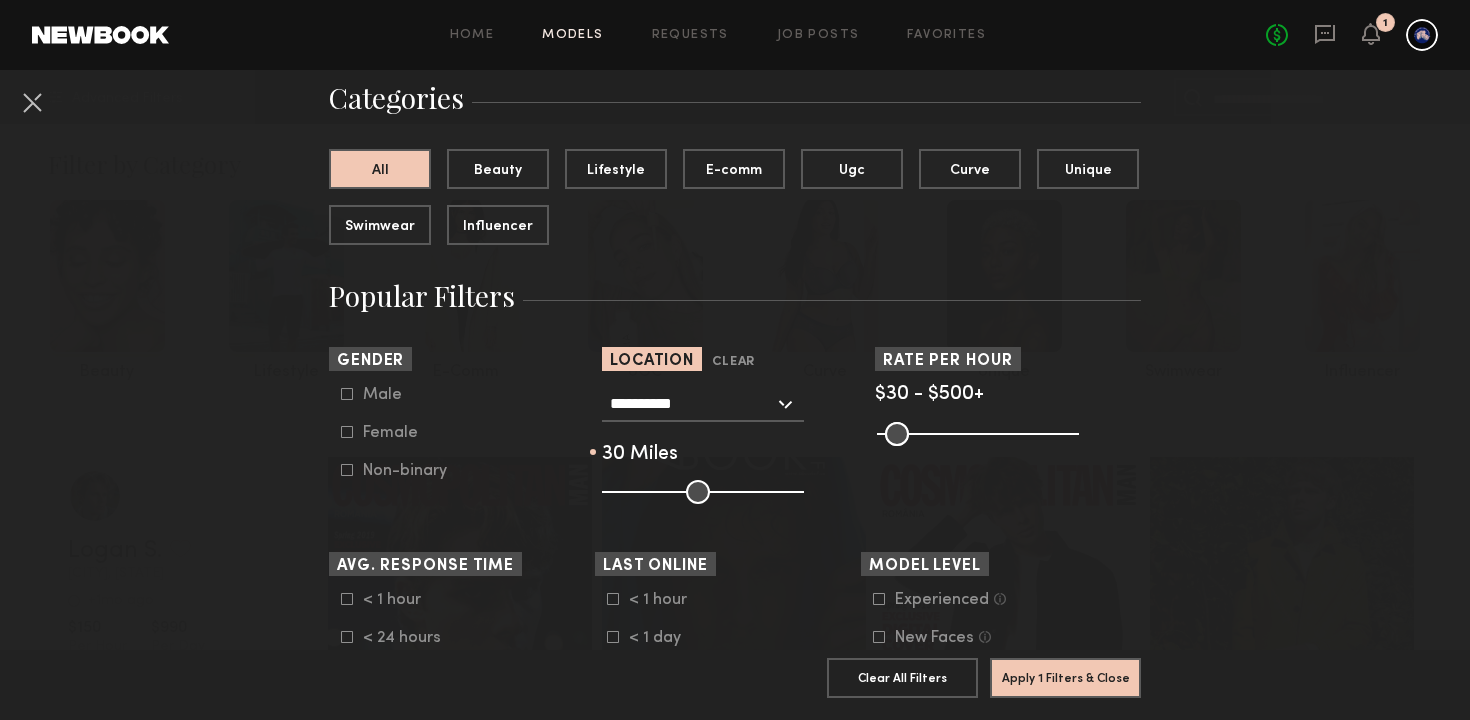 type on "**" 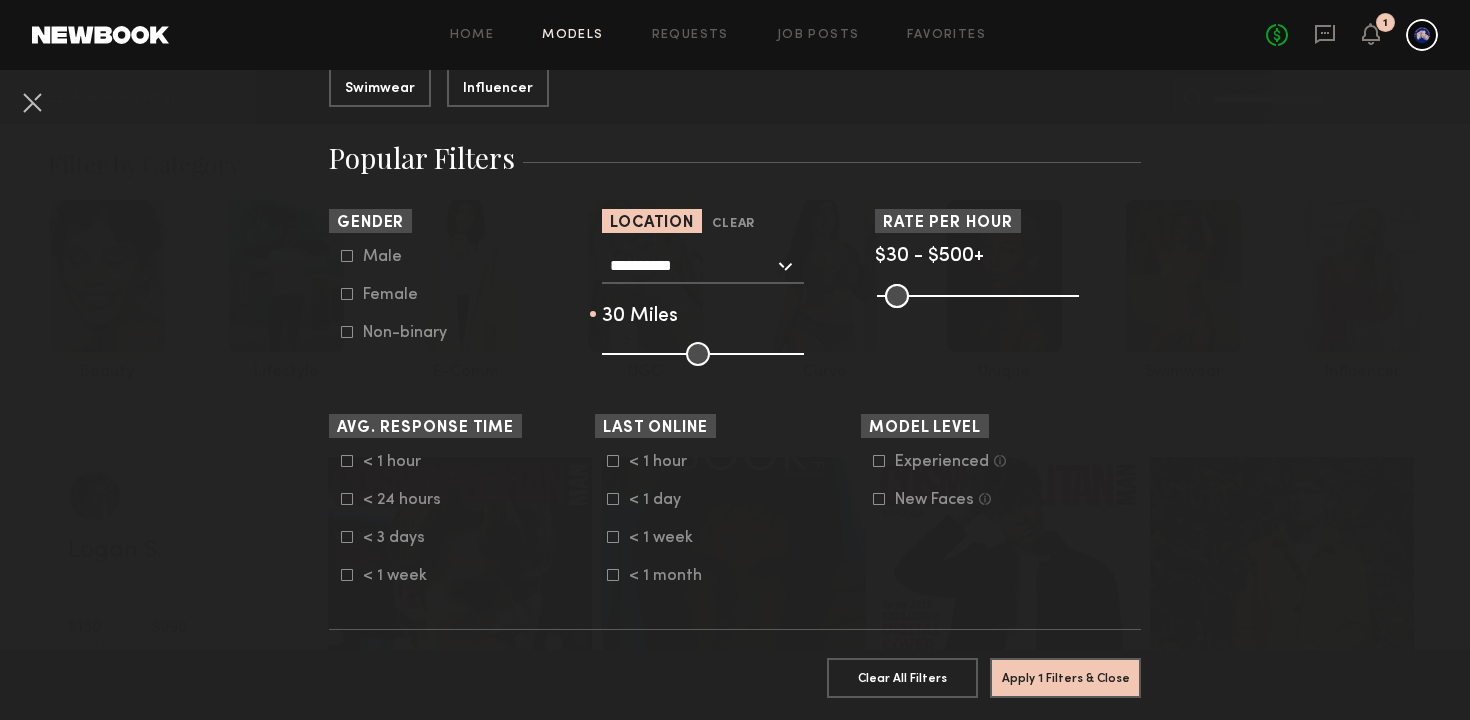 scroll, scrollTop: 341, scrollLeft: 0, axis: vertical 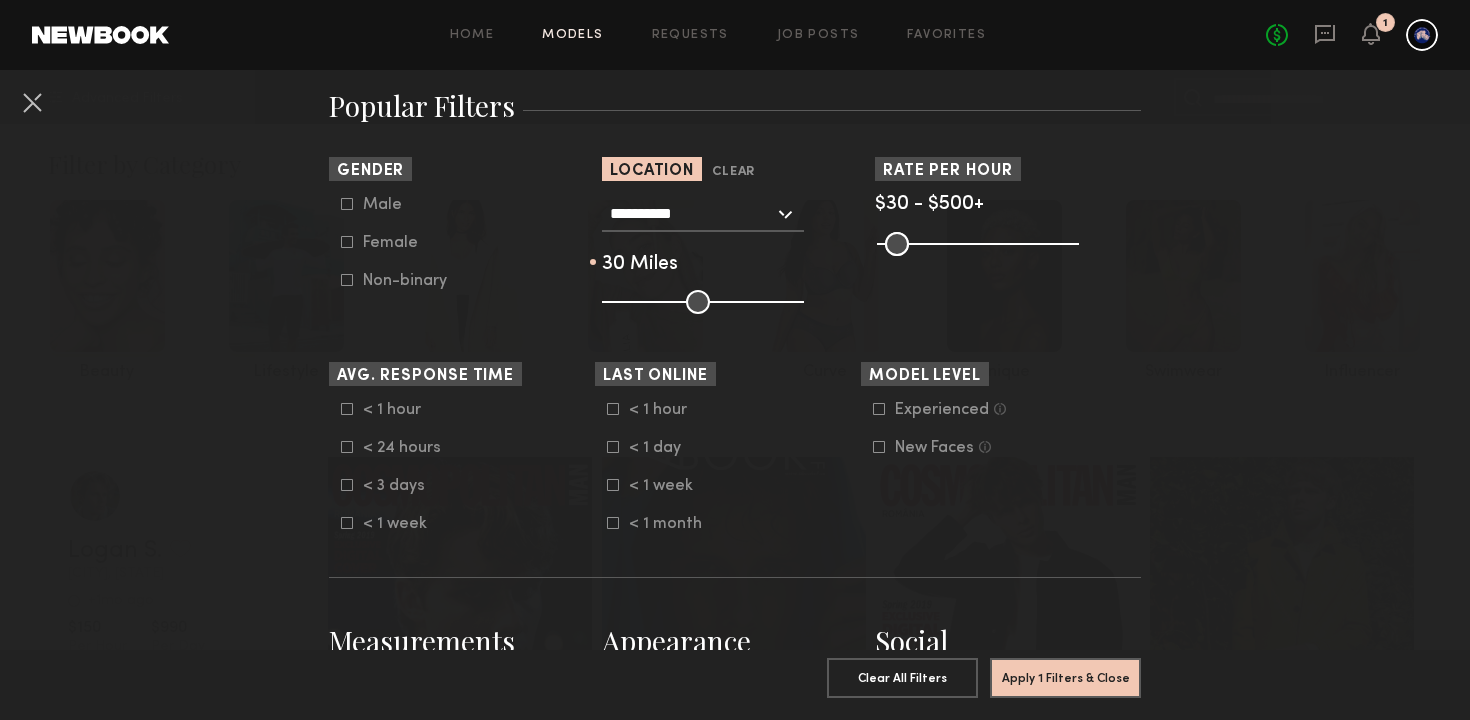 click on "< 1 month" 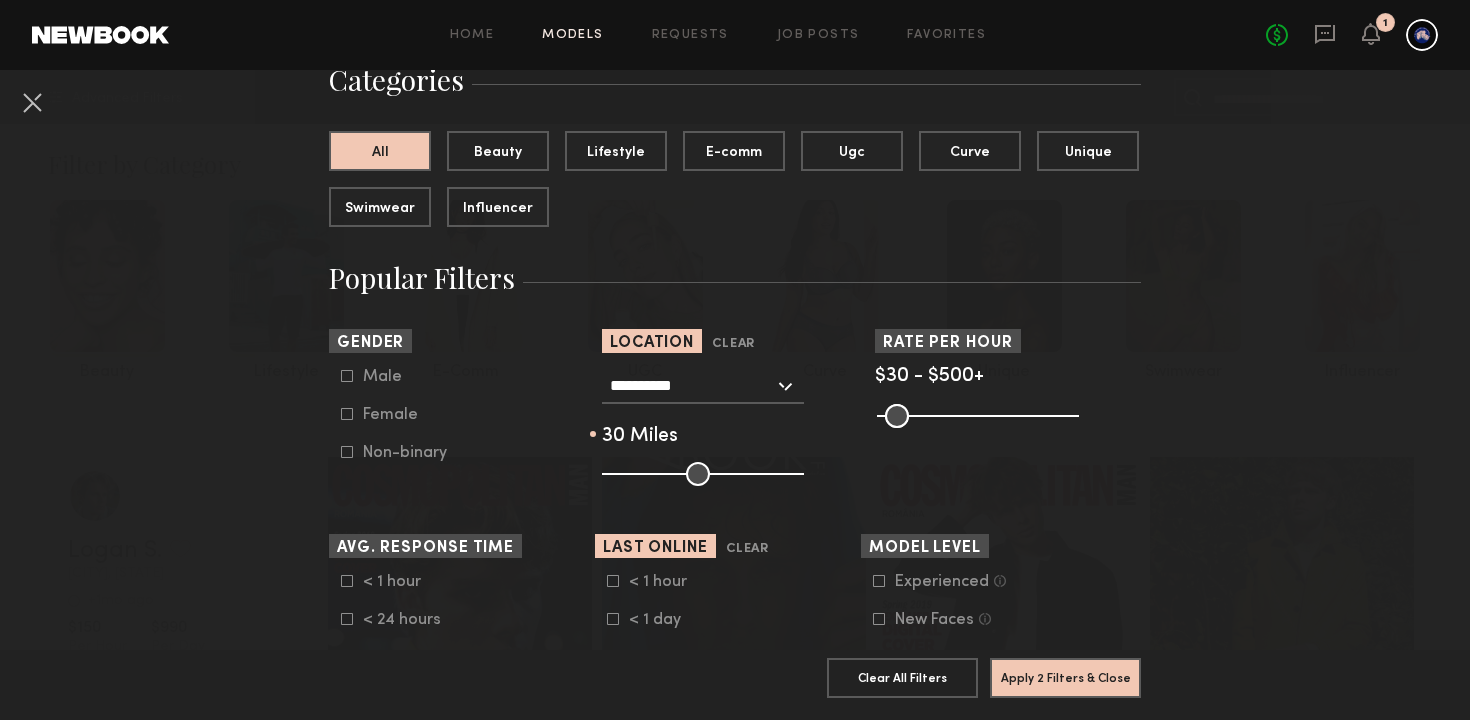 scroll, scrollTop: 166, scrollLeft: 0, axis: vertical 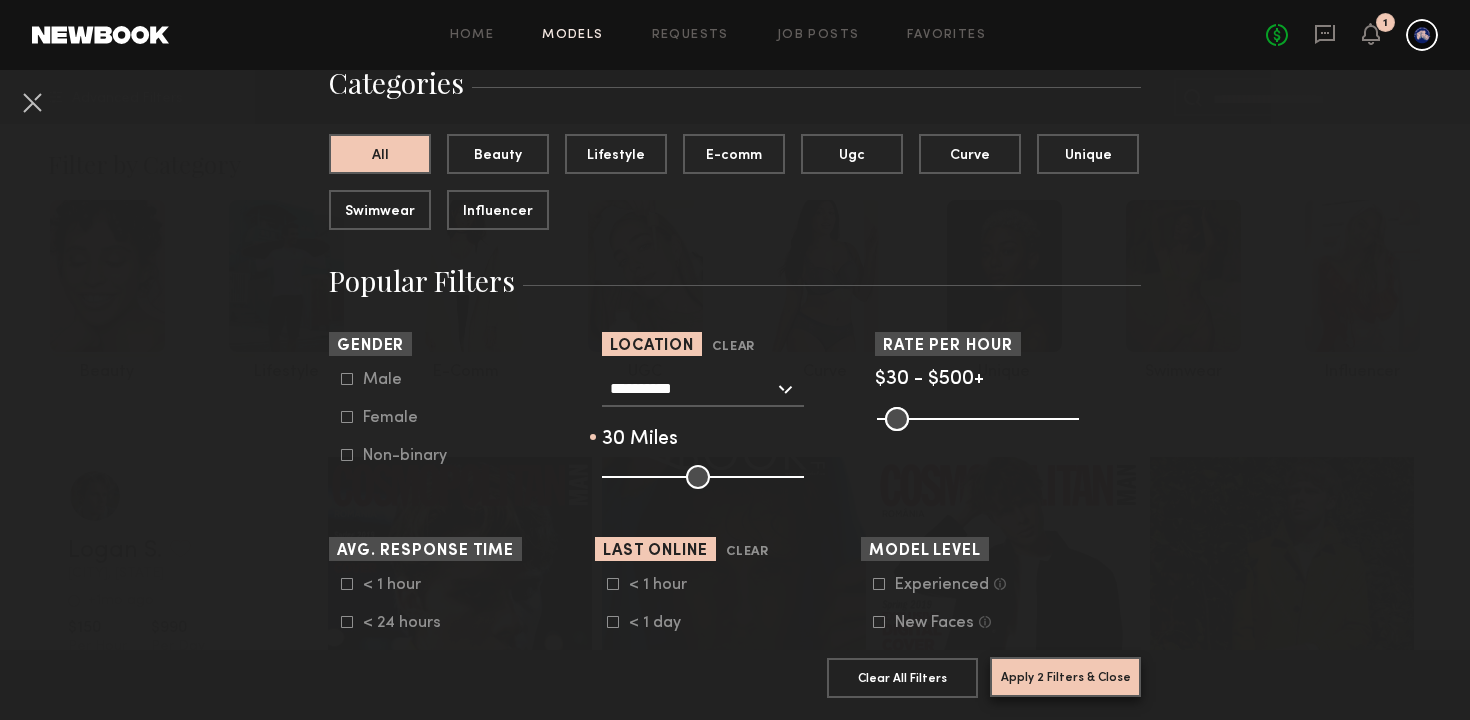 click on "Apply 2 Filters & Close" 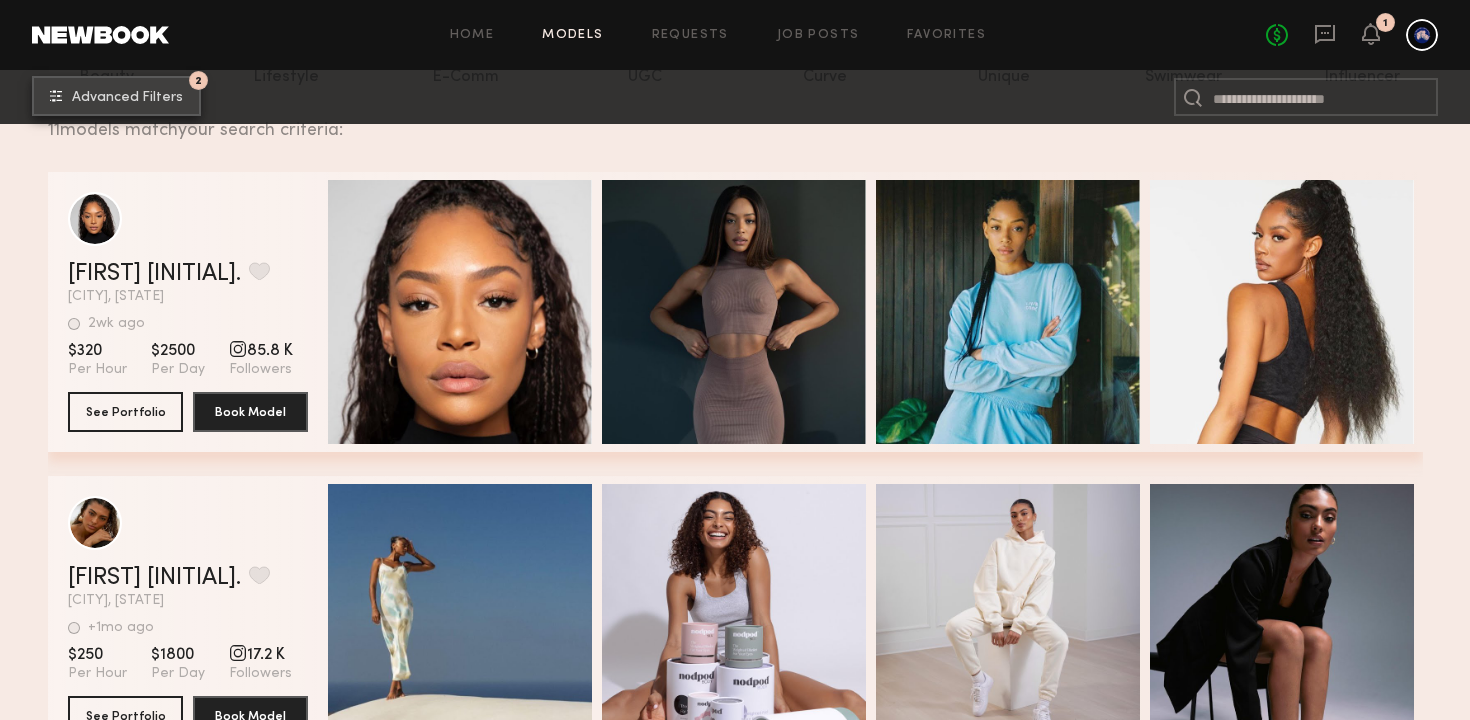 scroll, scrollTop: 301, scrollLeft: 0, axis: vertical 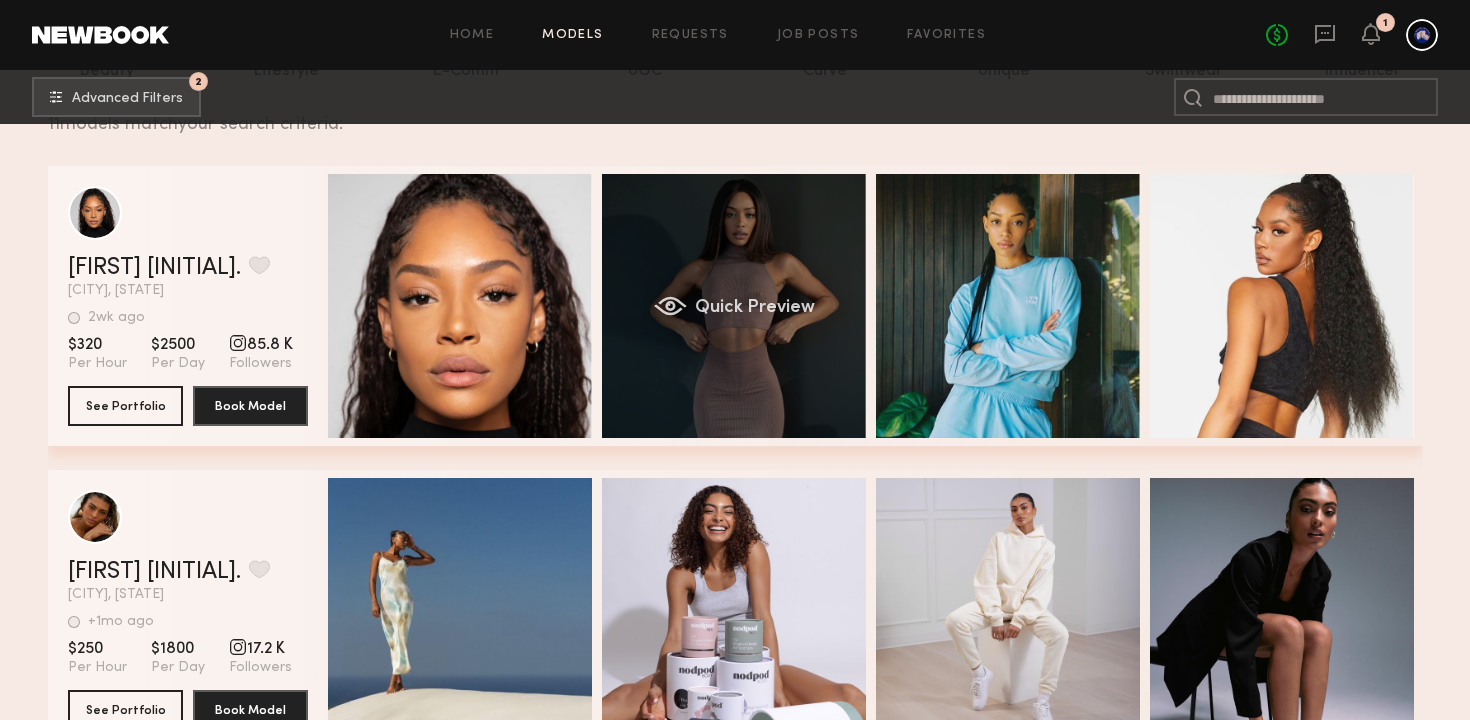 click on "Quick Preview" 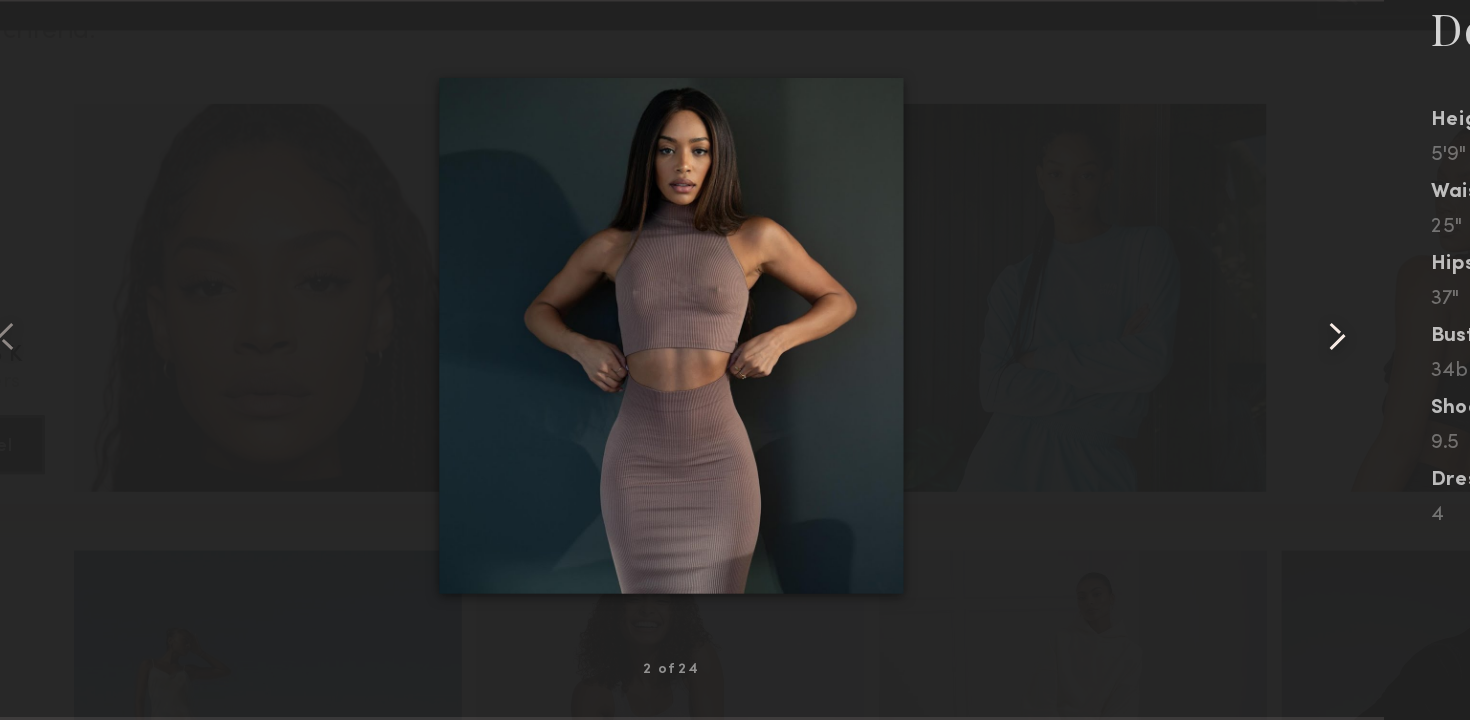 click at bounding box center [1188, 332] 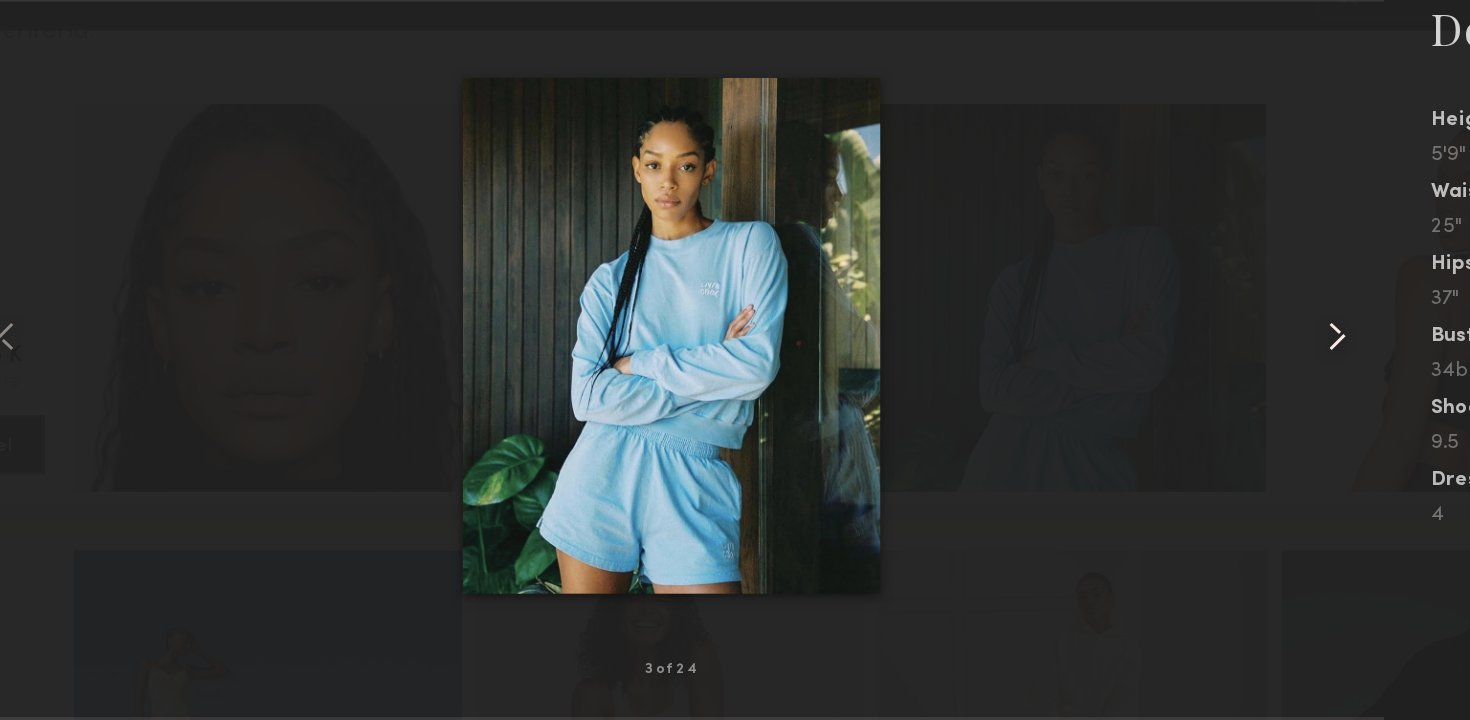 click at bounding box center (1188, 332) 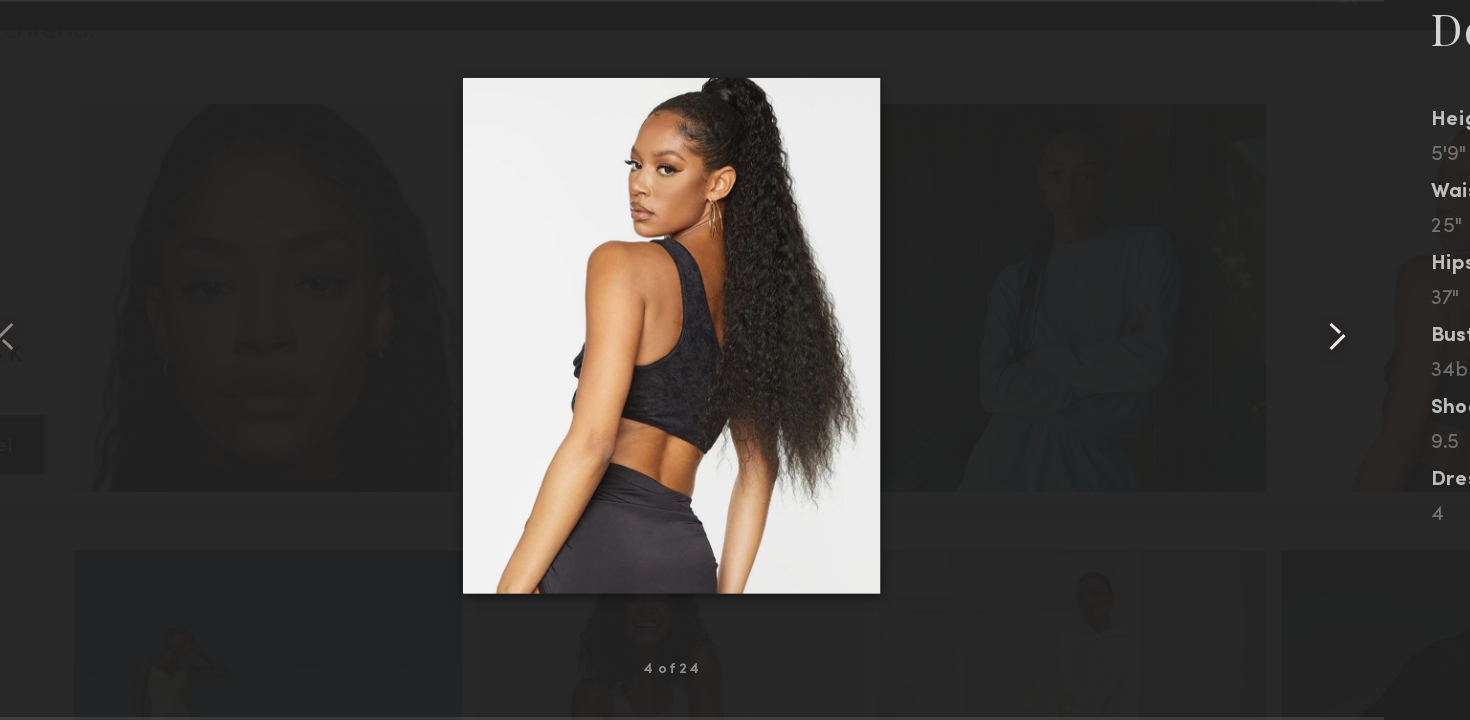 click at bounding box center (1188, 332) 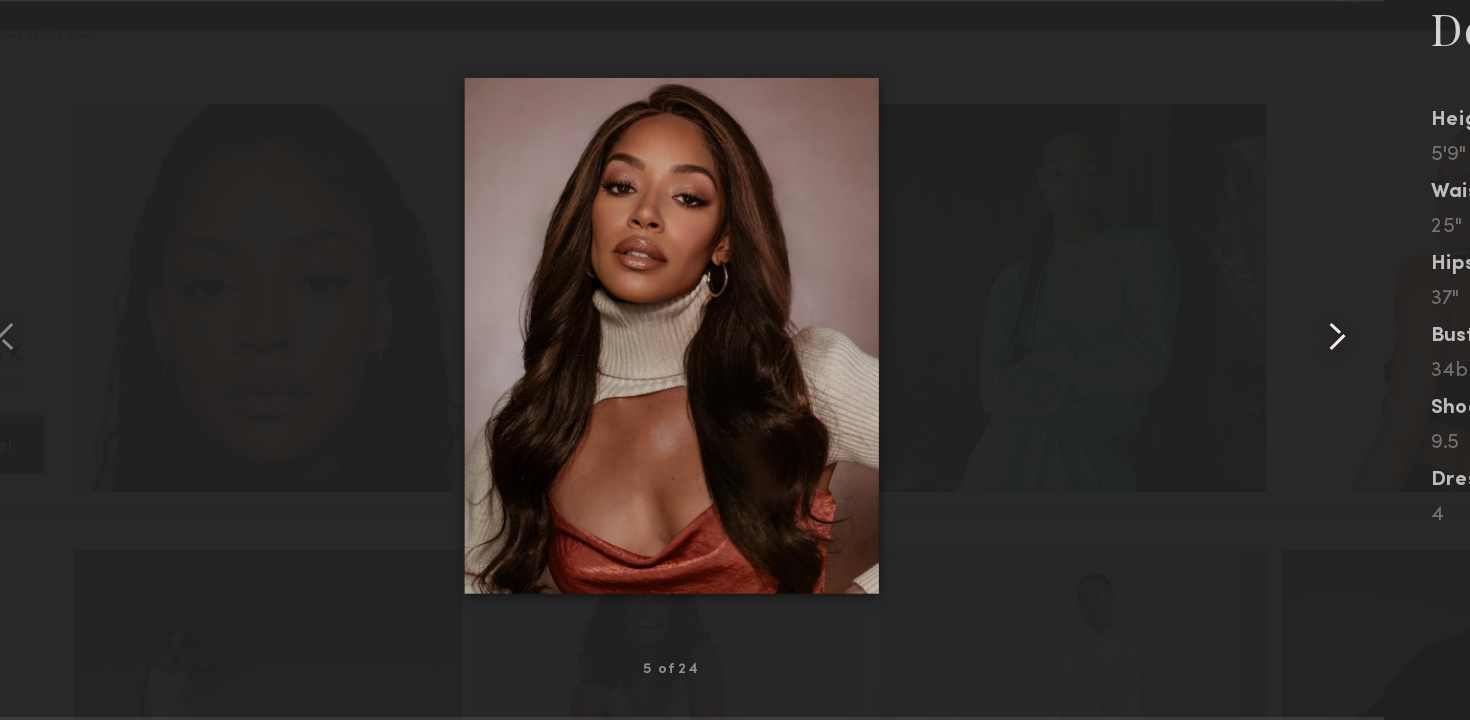 click at bounding box center [1188, 332] 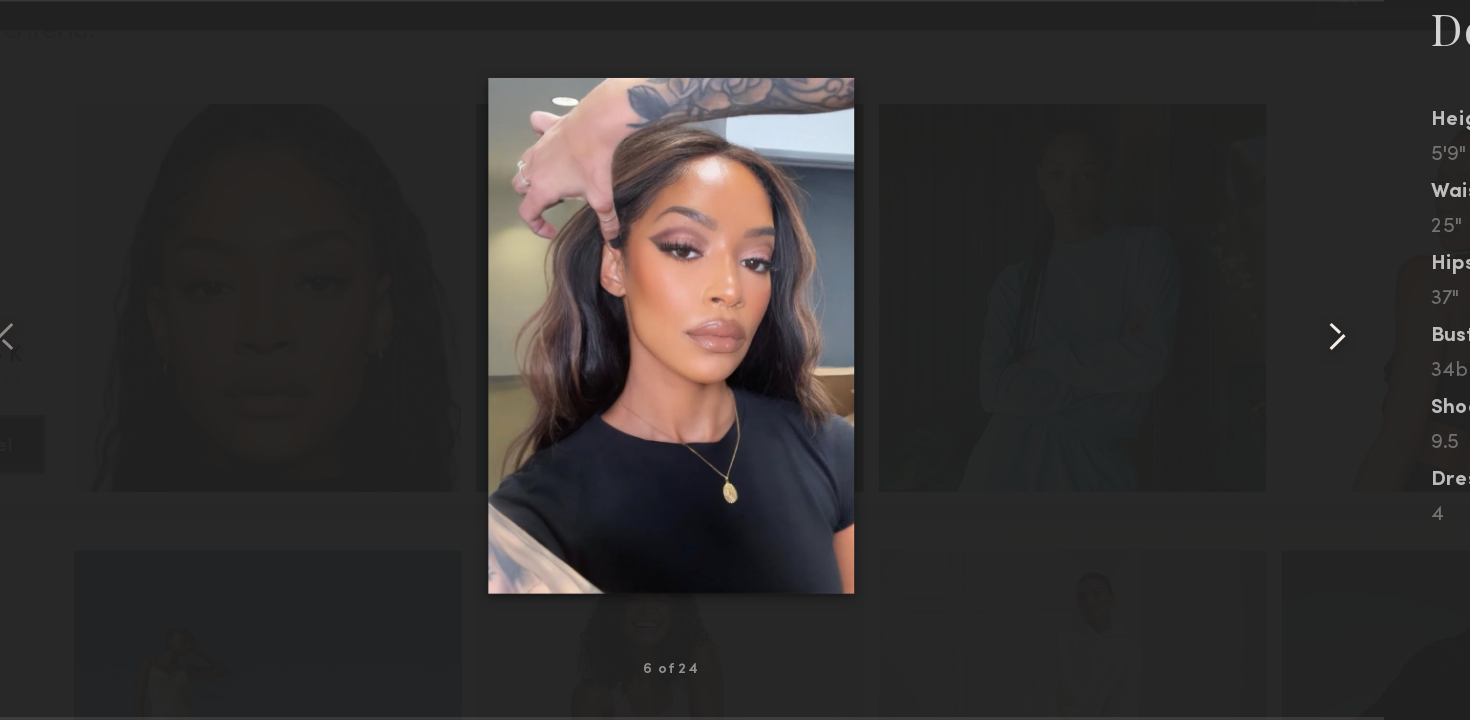 click at bounding box center (1188, 332) 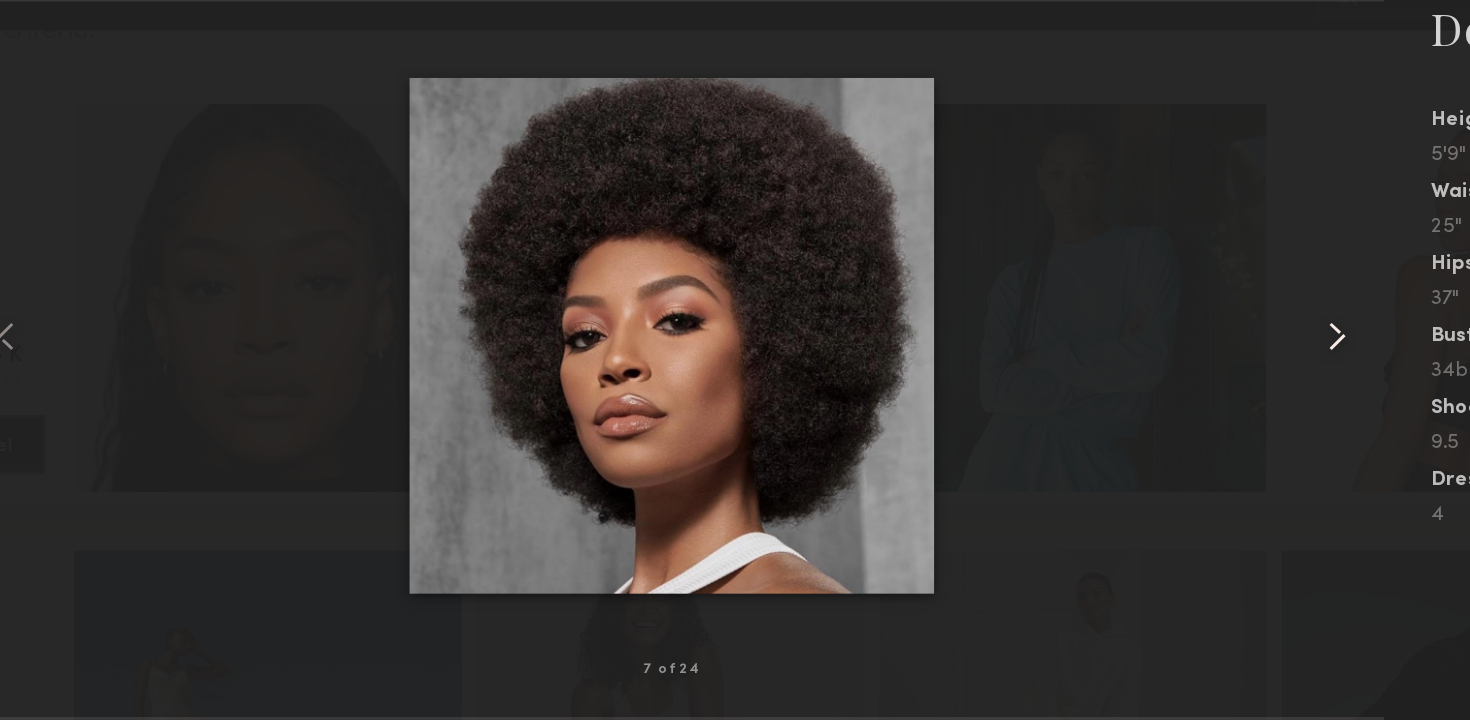 click at bounding box center (1188, 332) 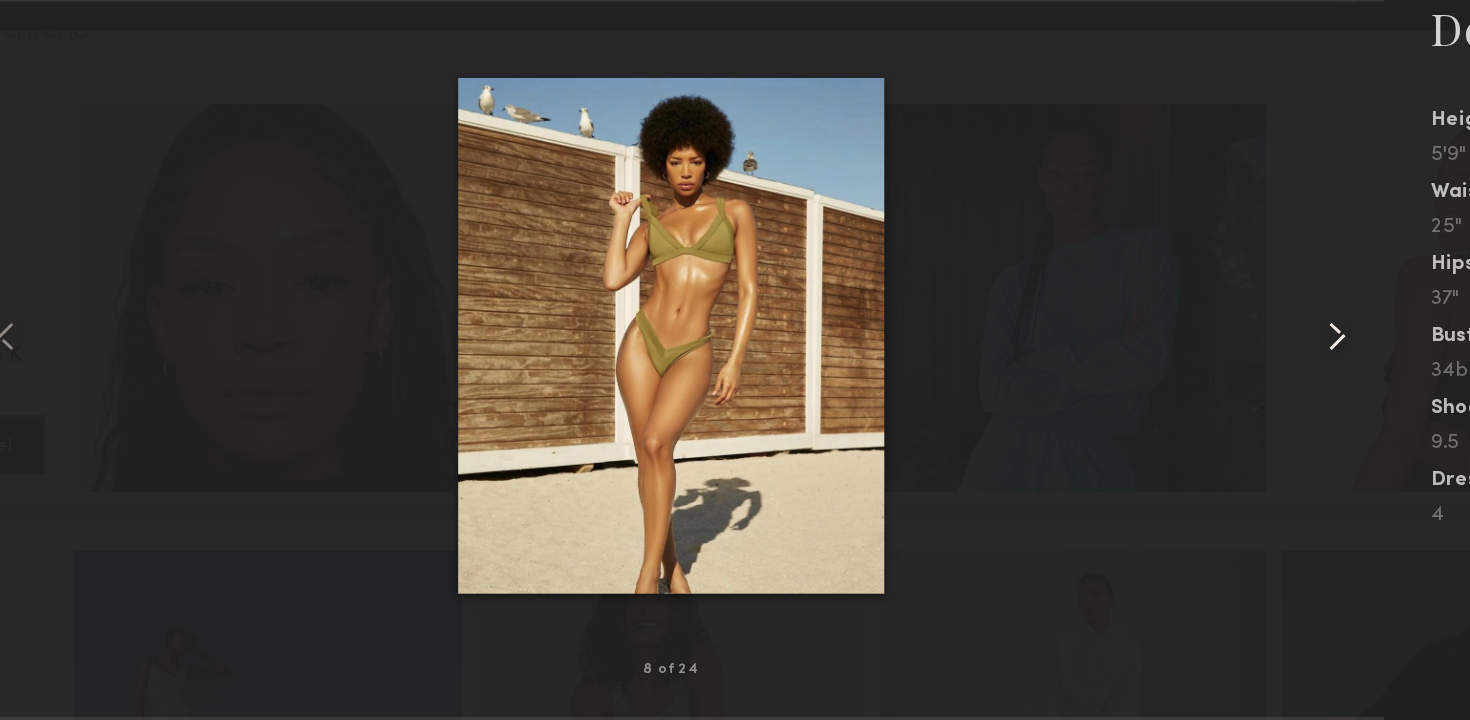 click at bounding box center [1188, 332] 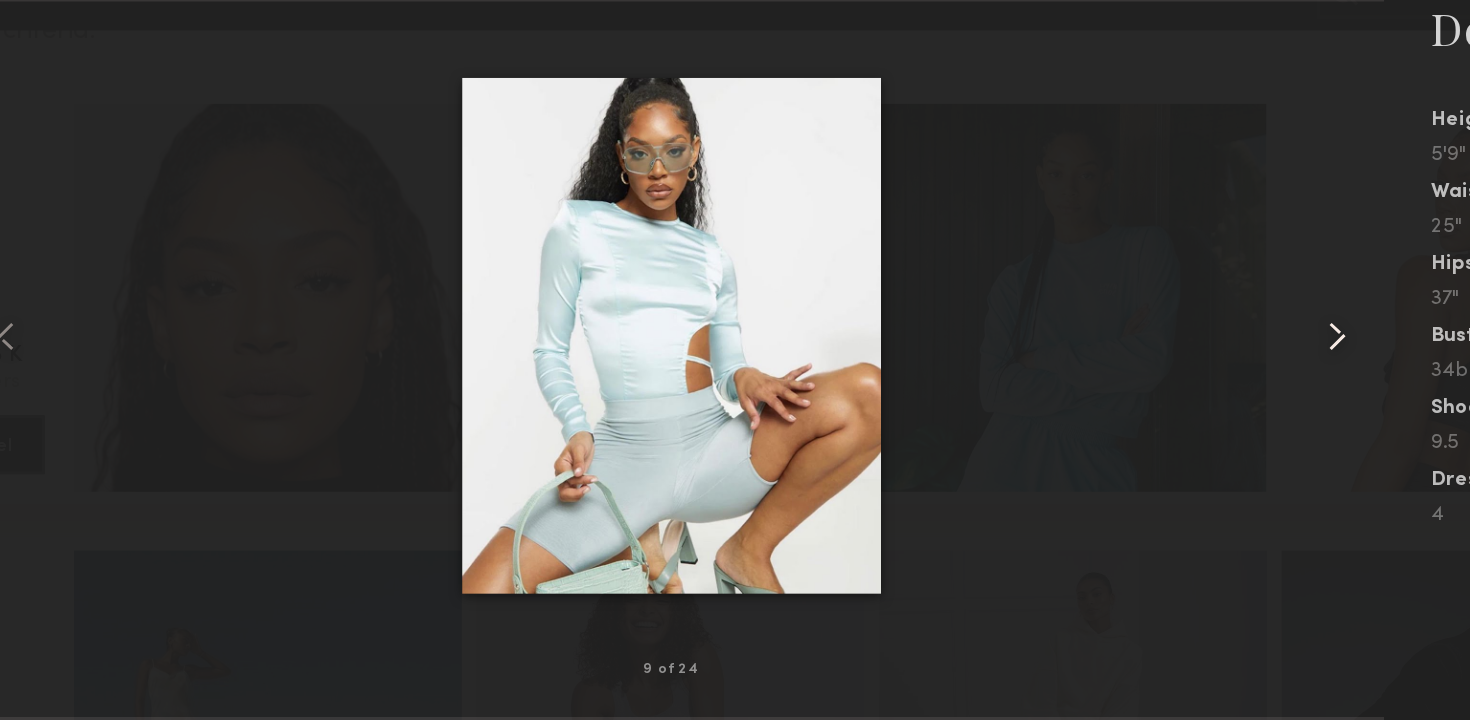 click at bounding box center (1188, 332) 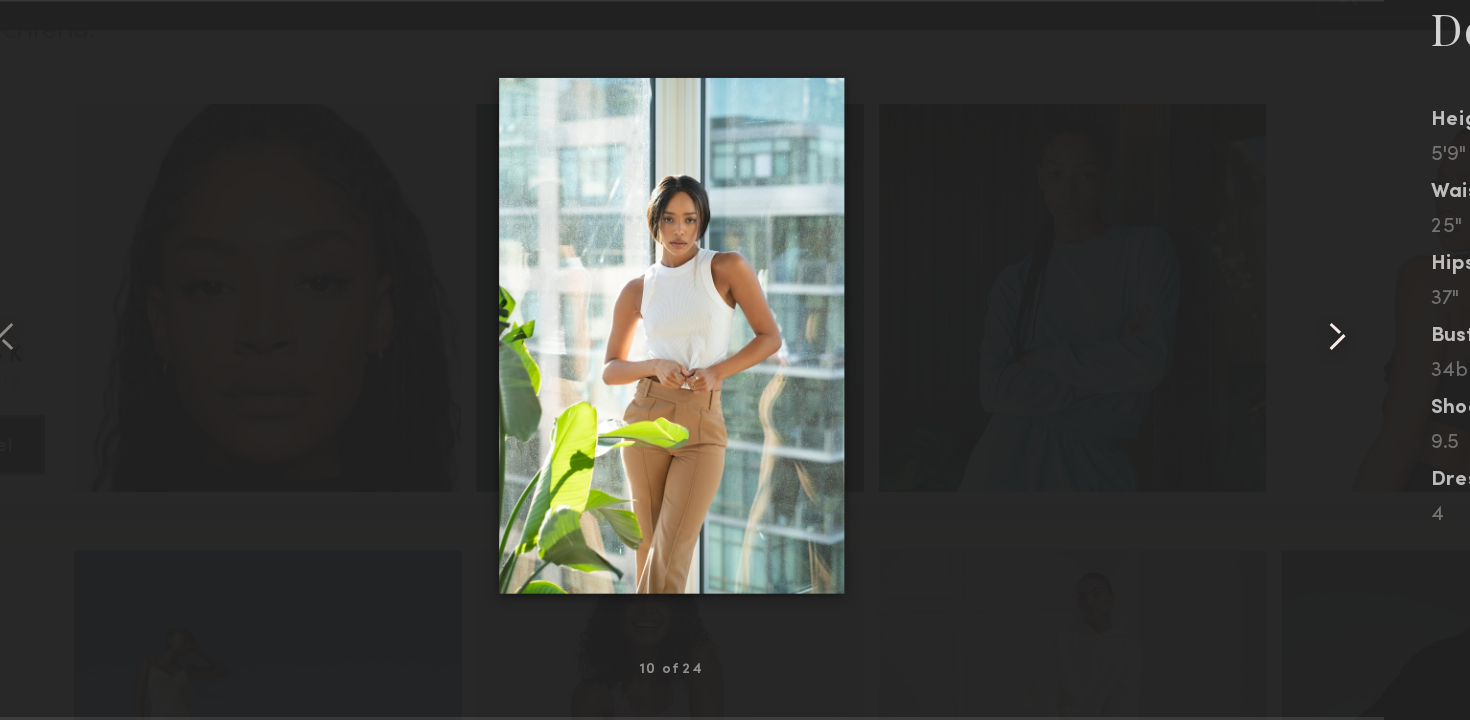 click at bounding box center [1188, 332] 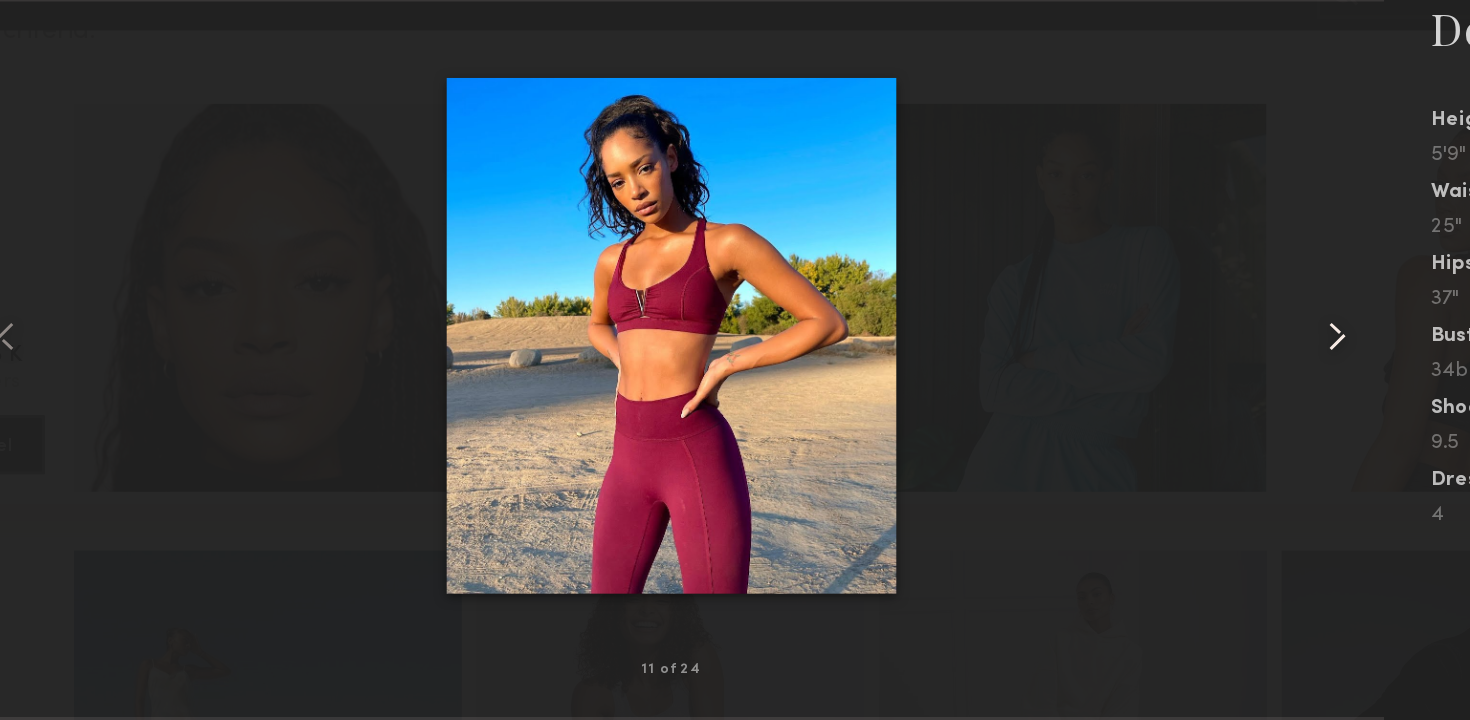 click at bounding box center [1188, 332] 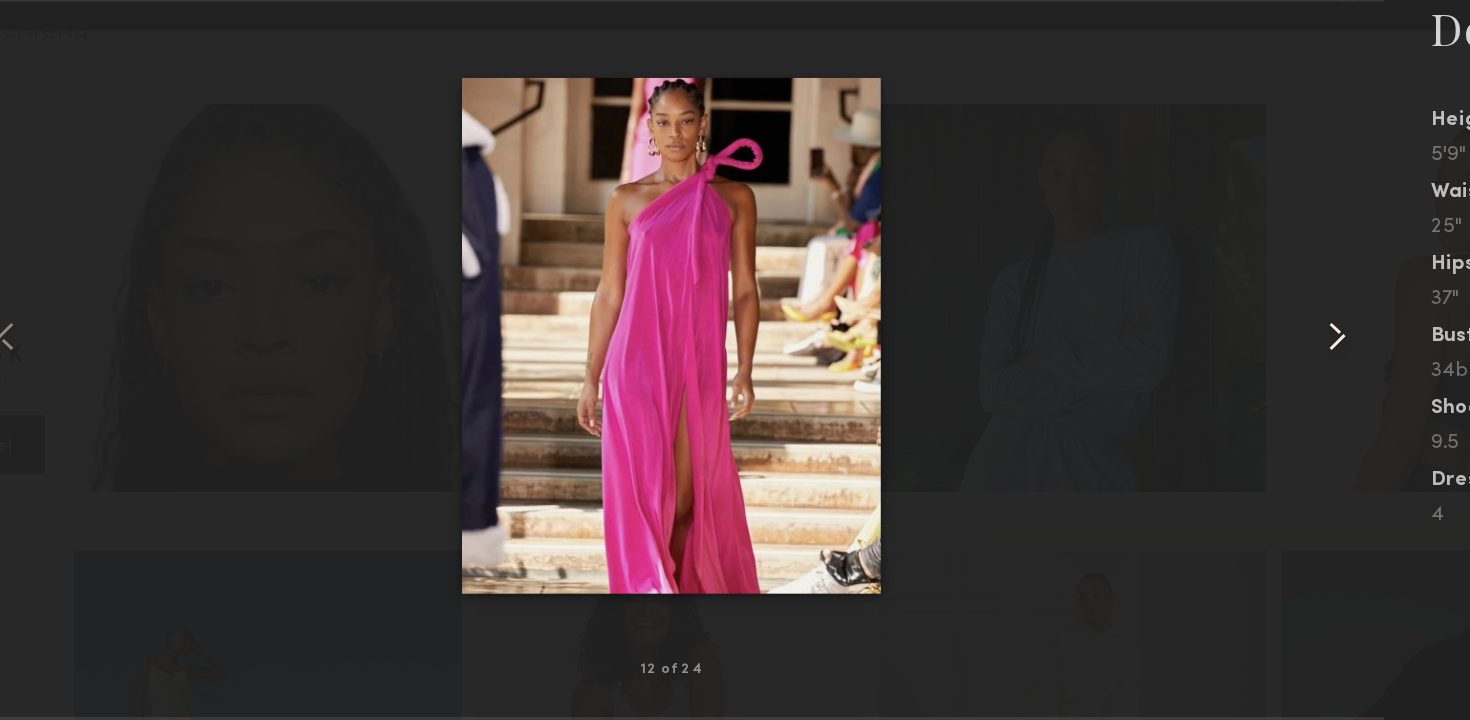 click at bounding box center [1188, 332] 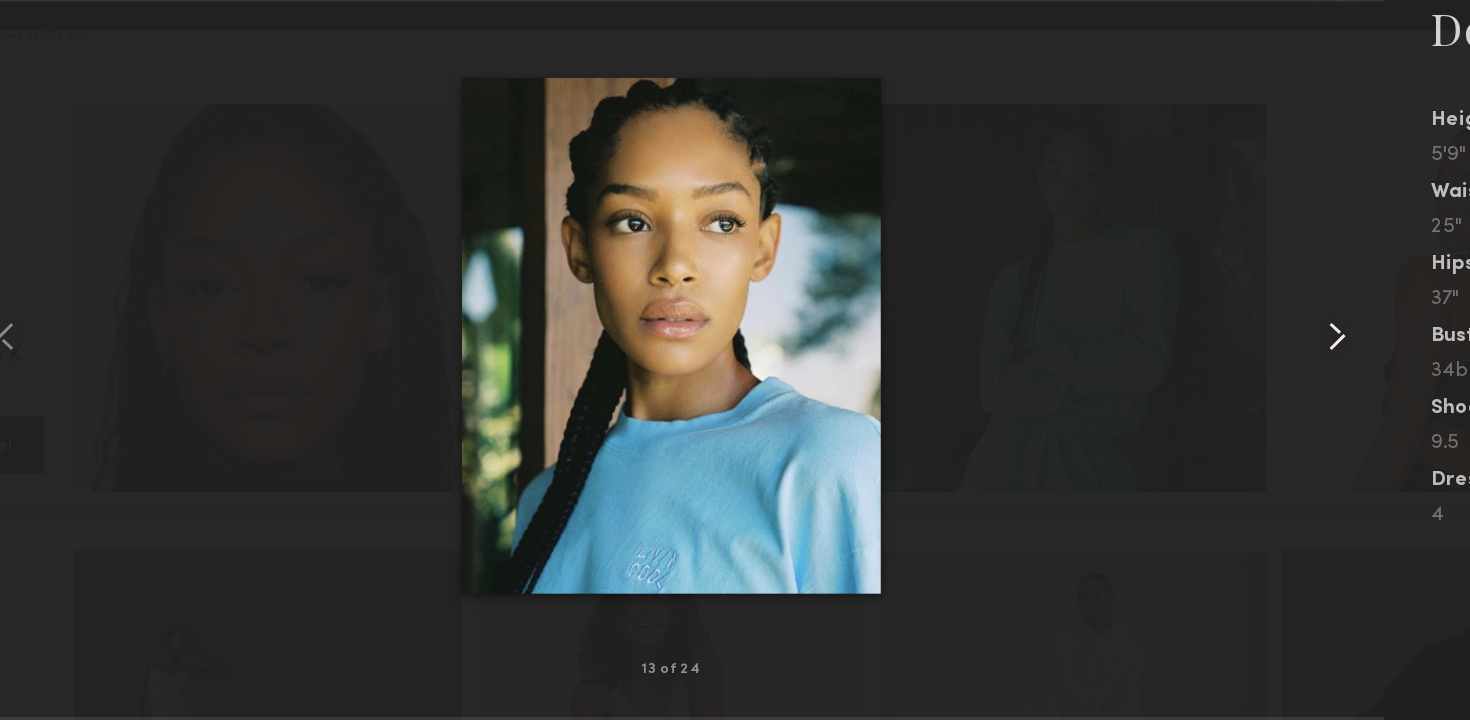 click at bounding box center (1188, 332) 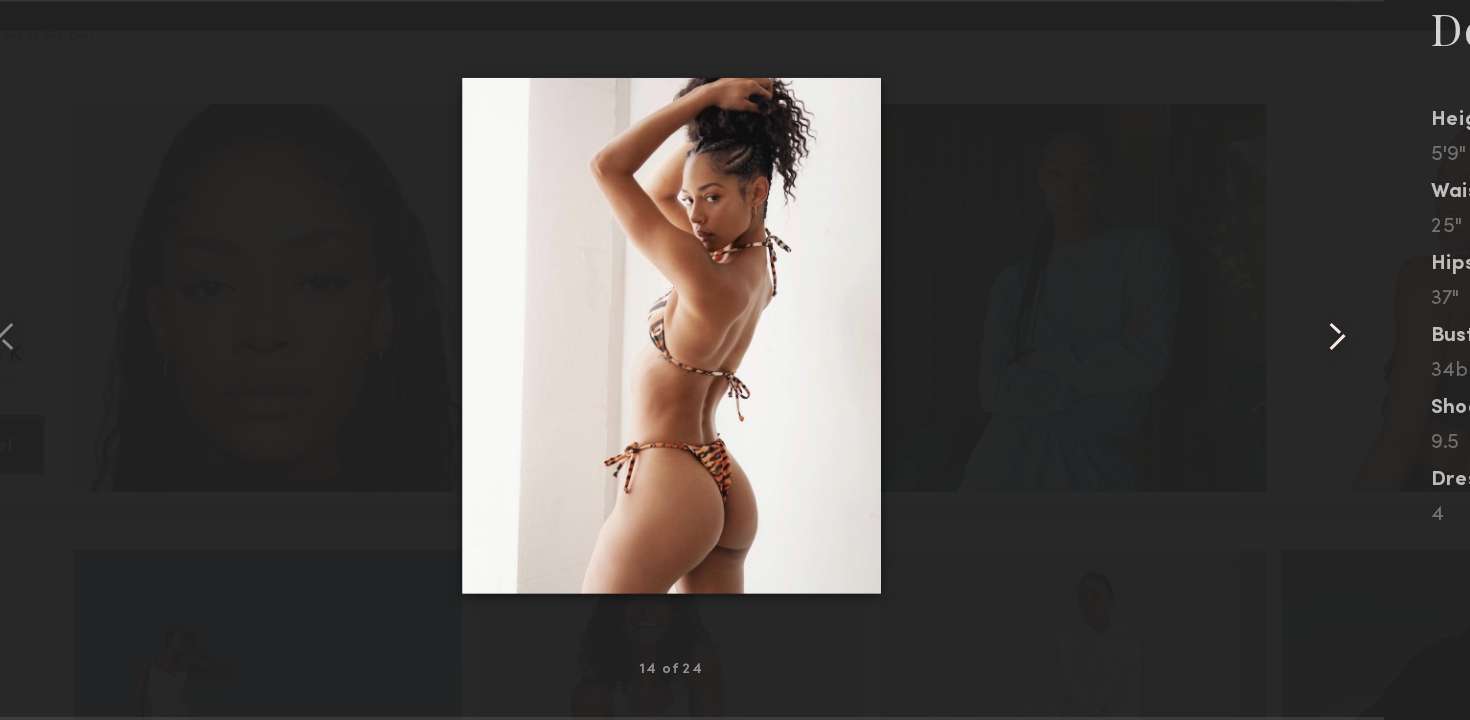 click at bounding box center [1188, 332] 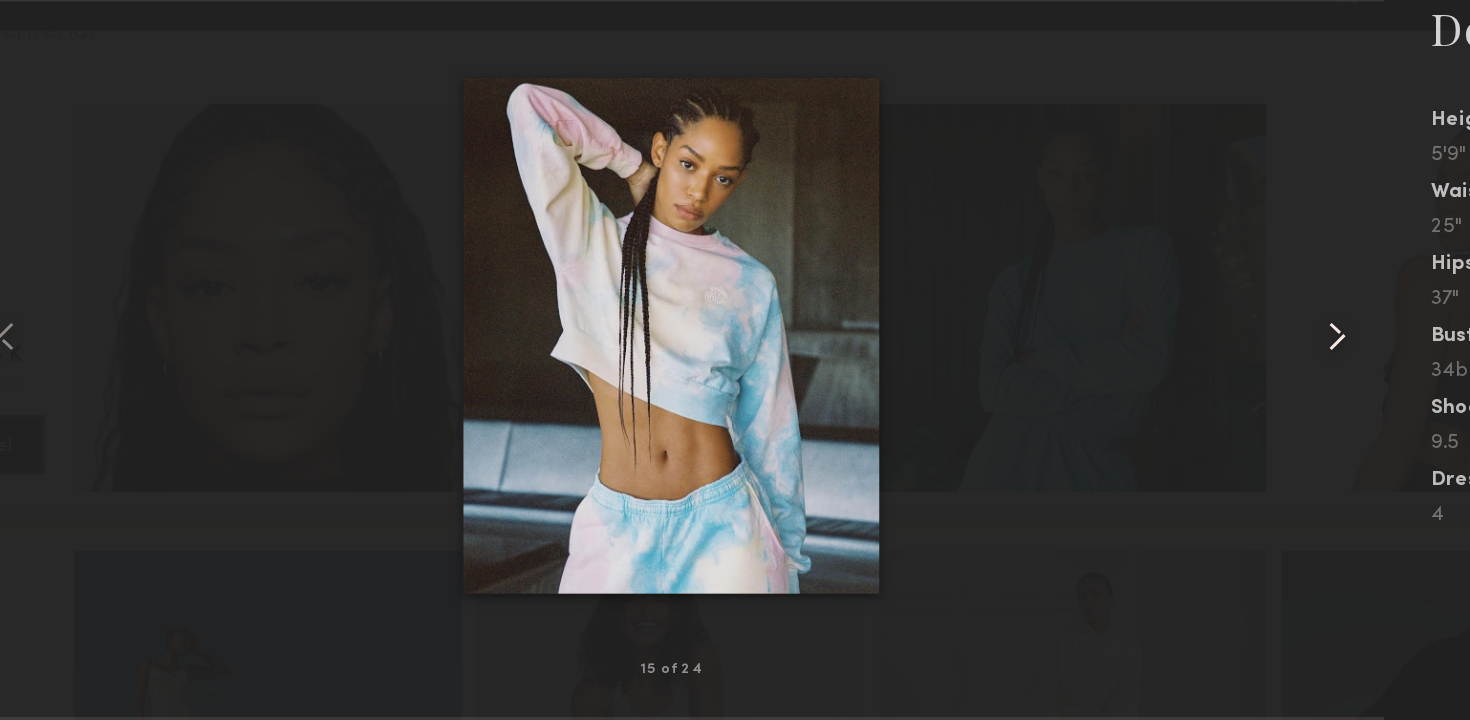 click at bounding box center (1188, 332) 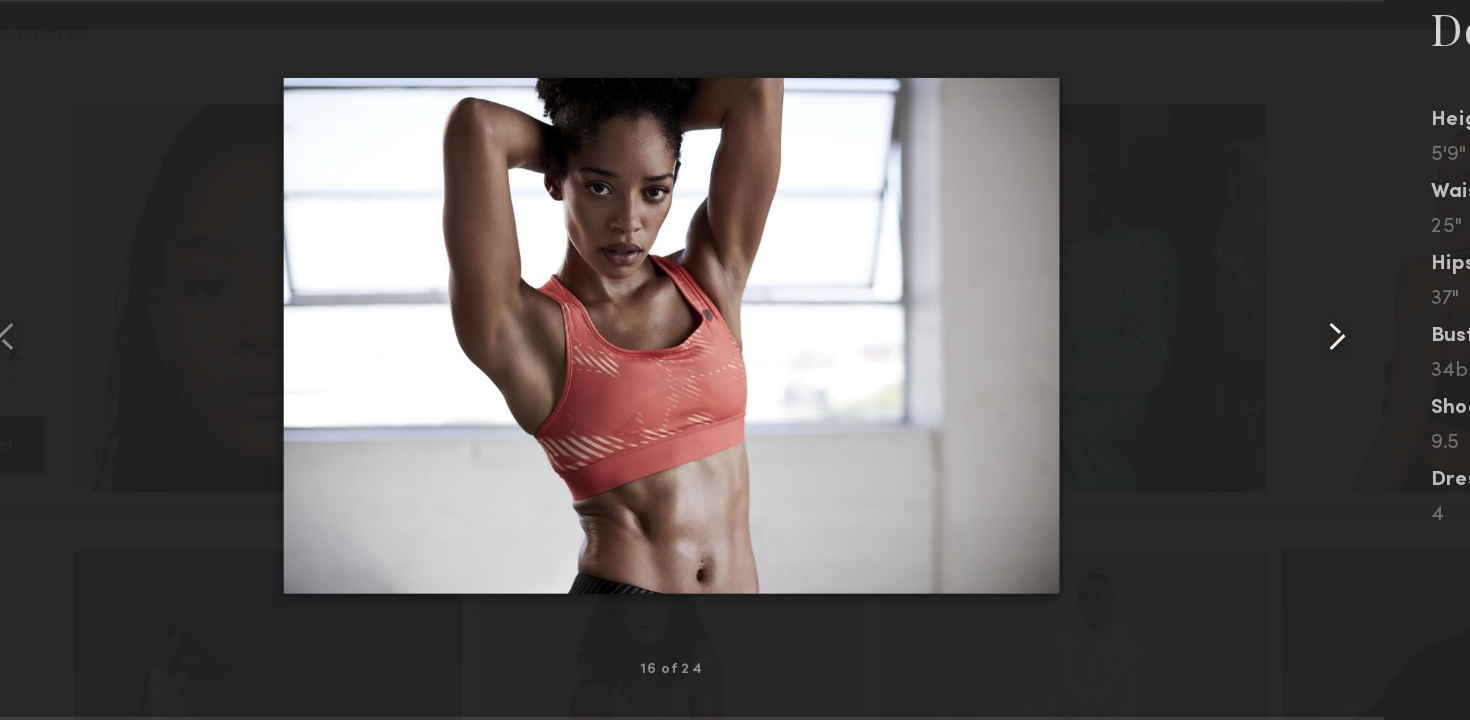 click at bounding box center [1188, 332] 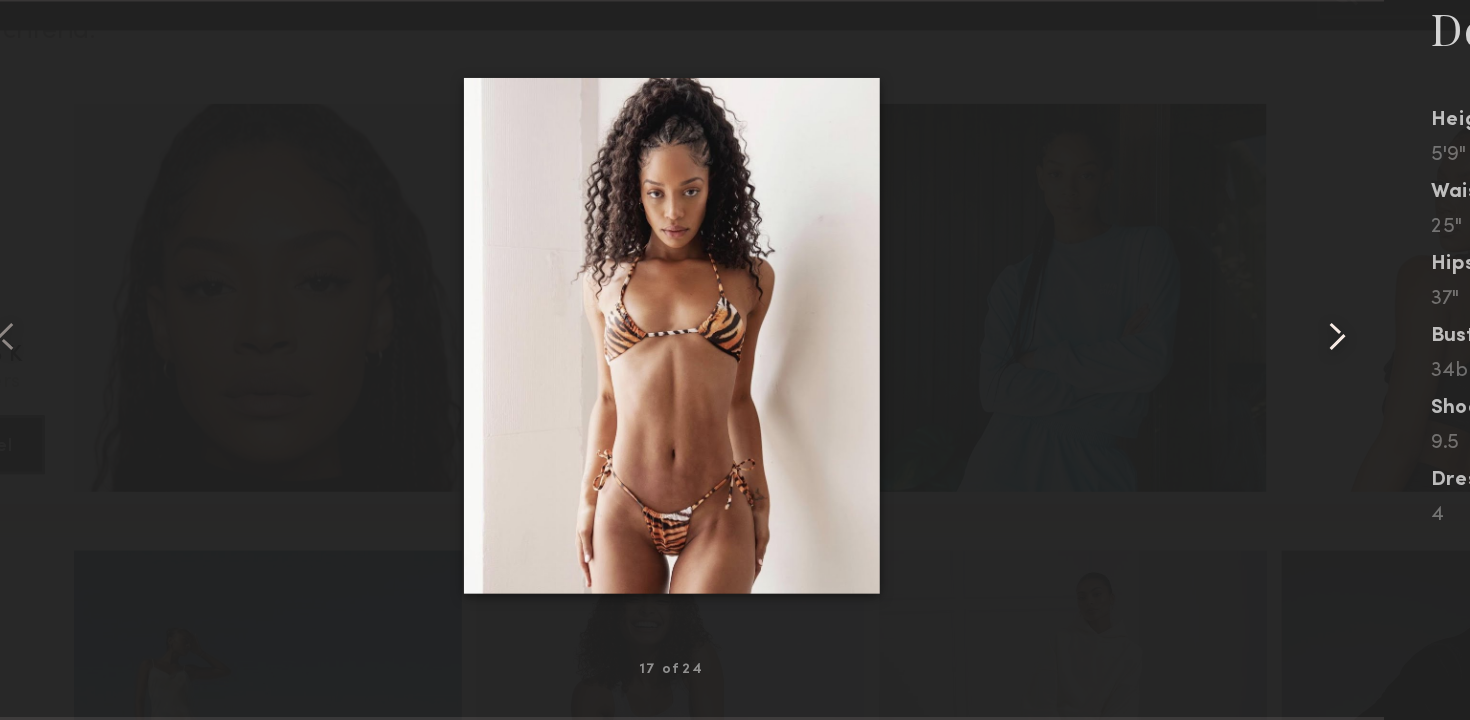 click at bounding box center (1188, 332) 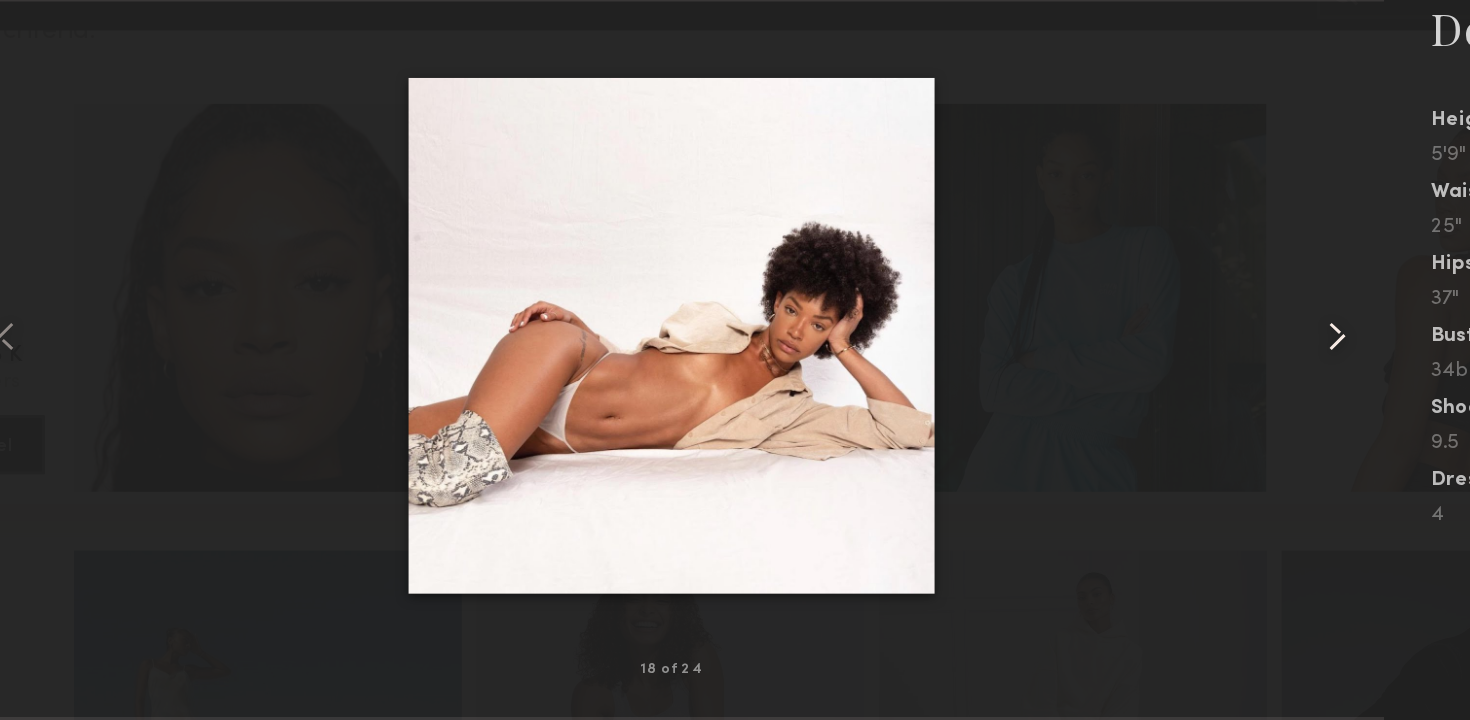 click at bounding box center (1188, 332) 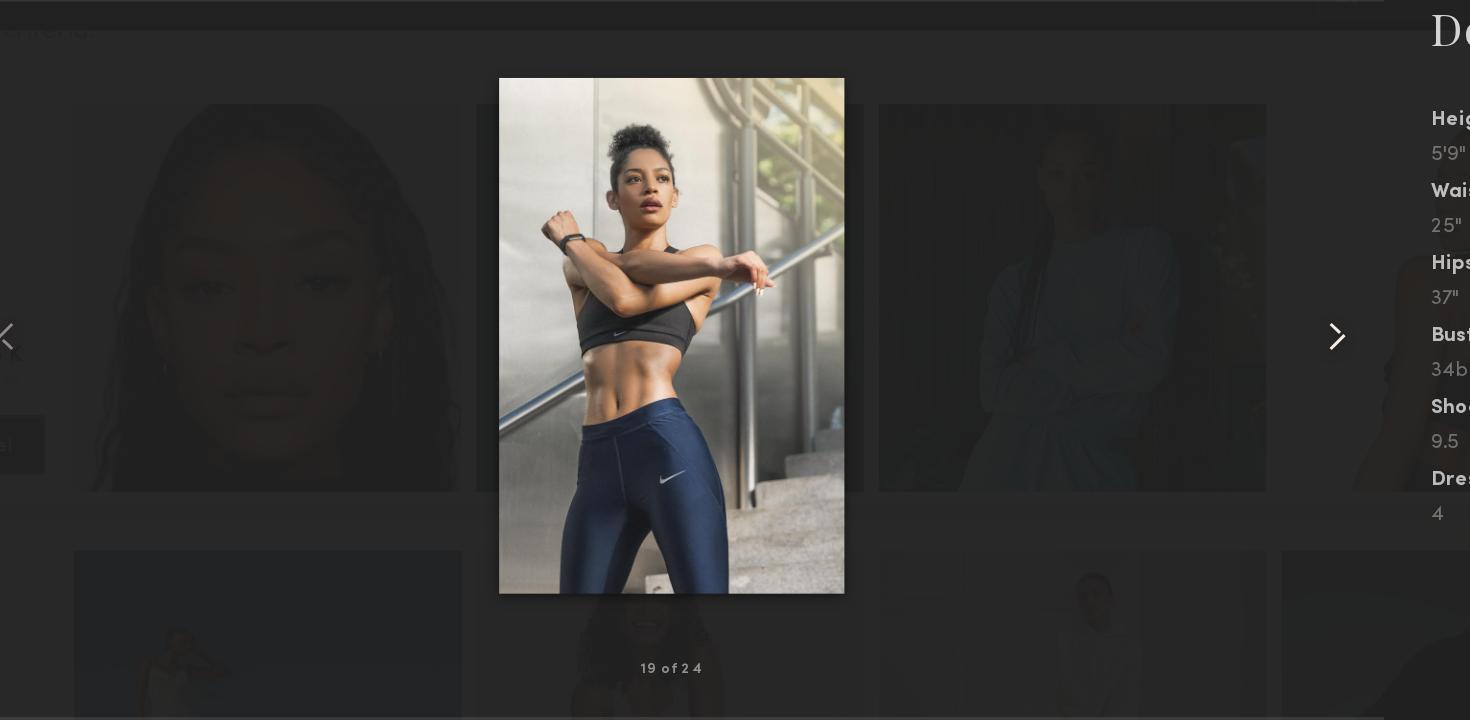 click at bounding box center [1188, 332] 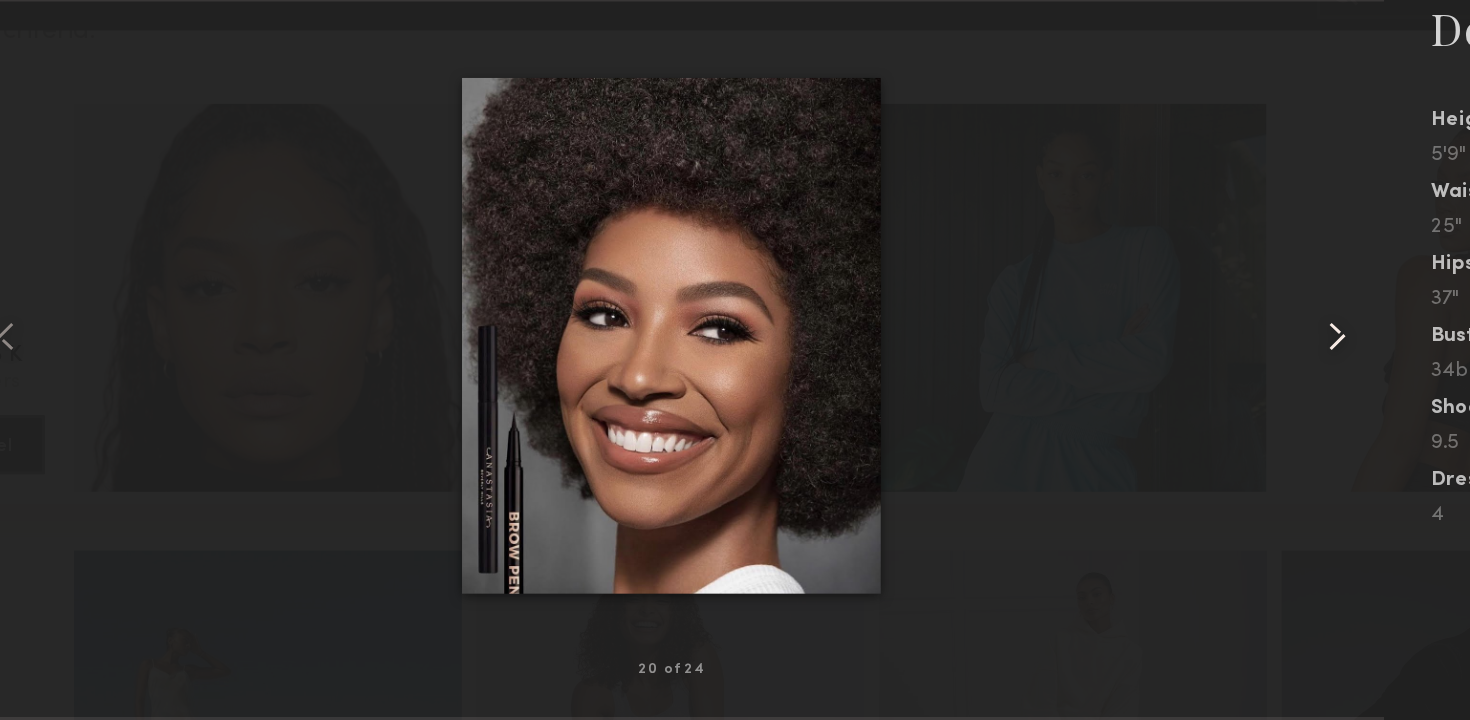 click at bounding box center (1188, 332) 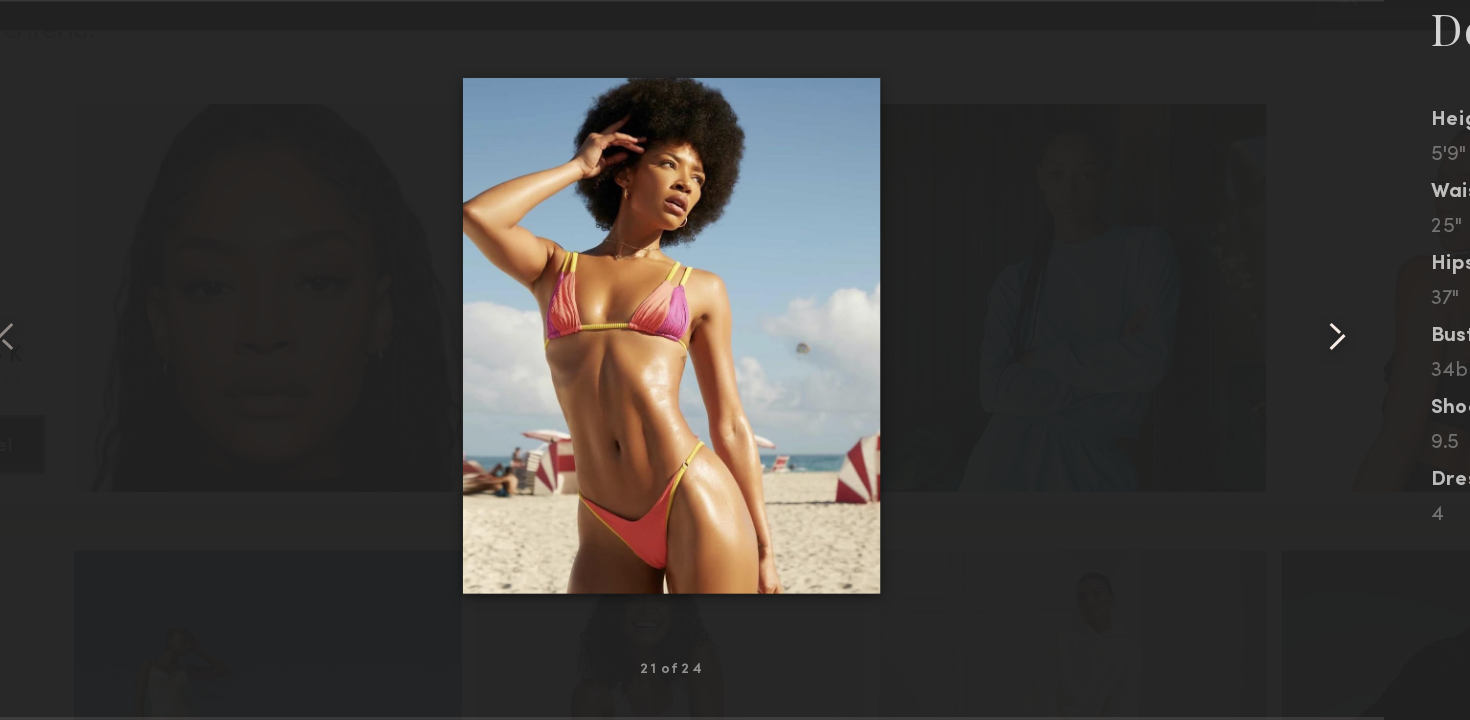 click at bounding box center (1188, 332) 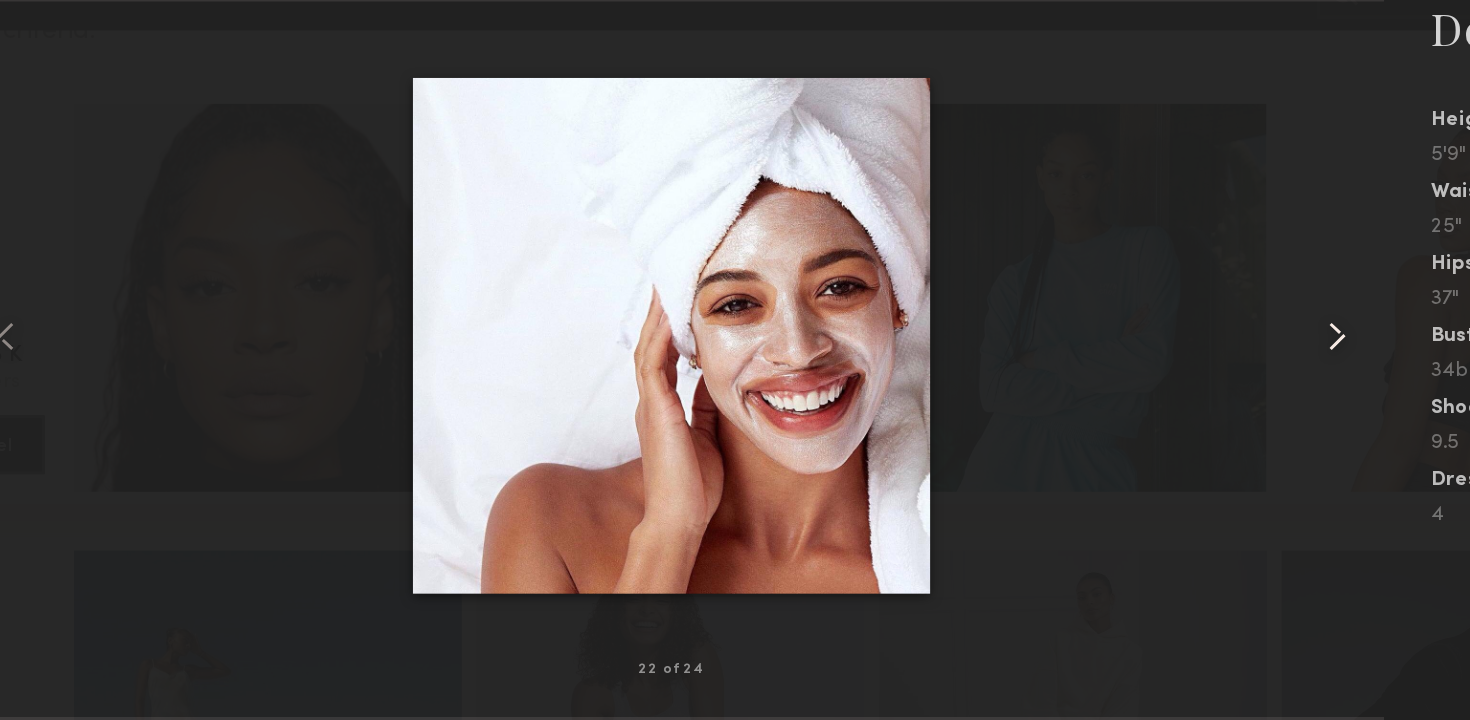 click at bounding box center [1188, 332] 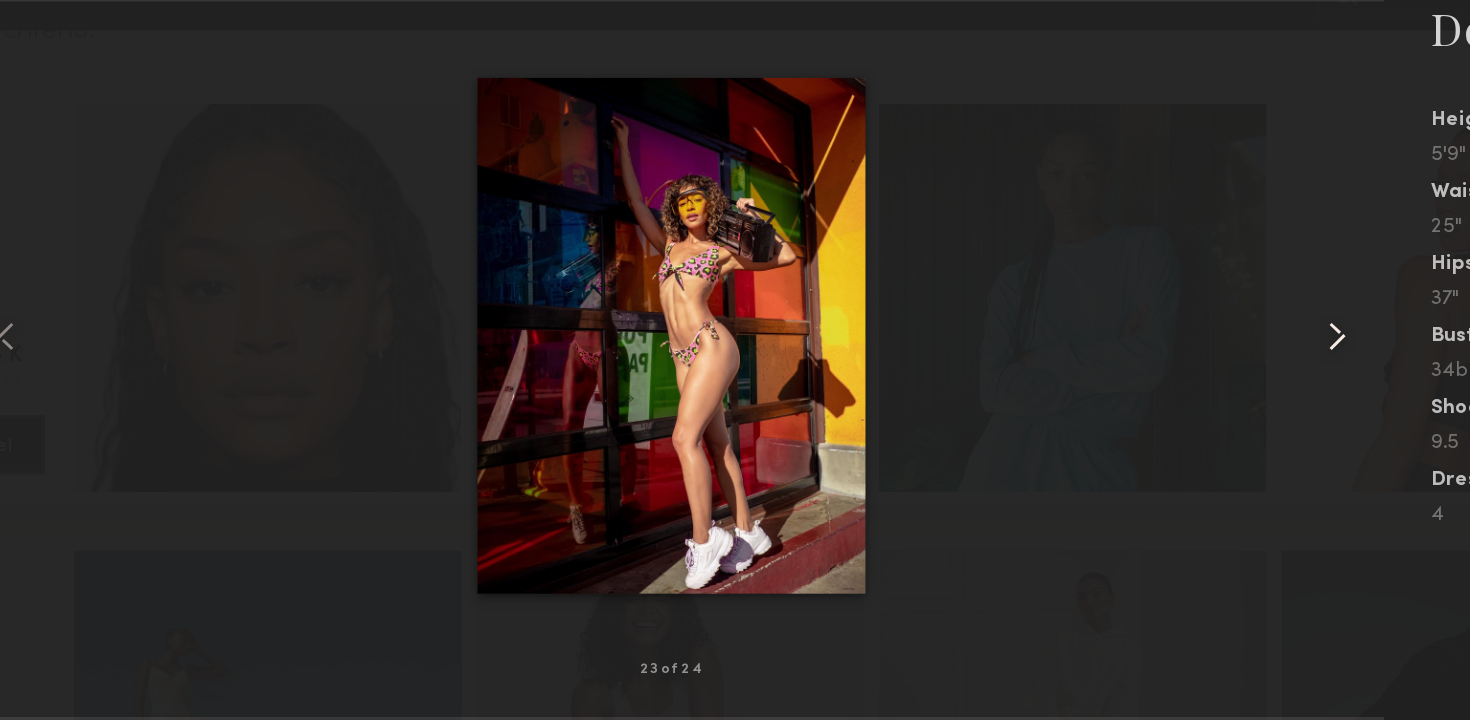 click at bounding box center (1188, 332) 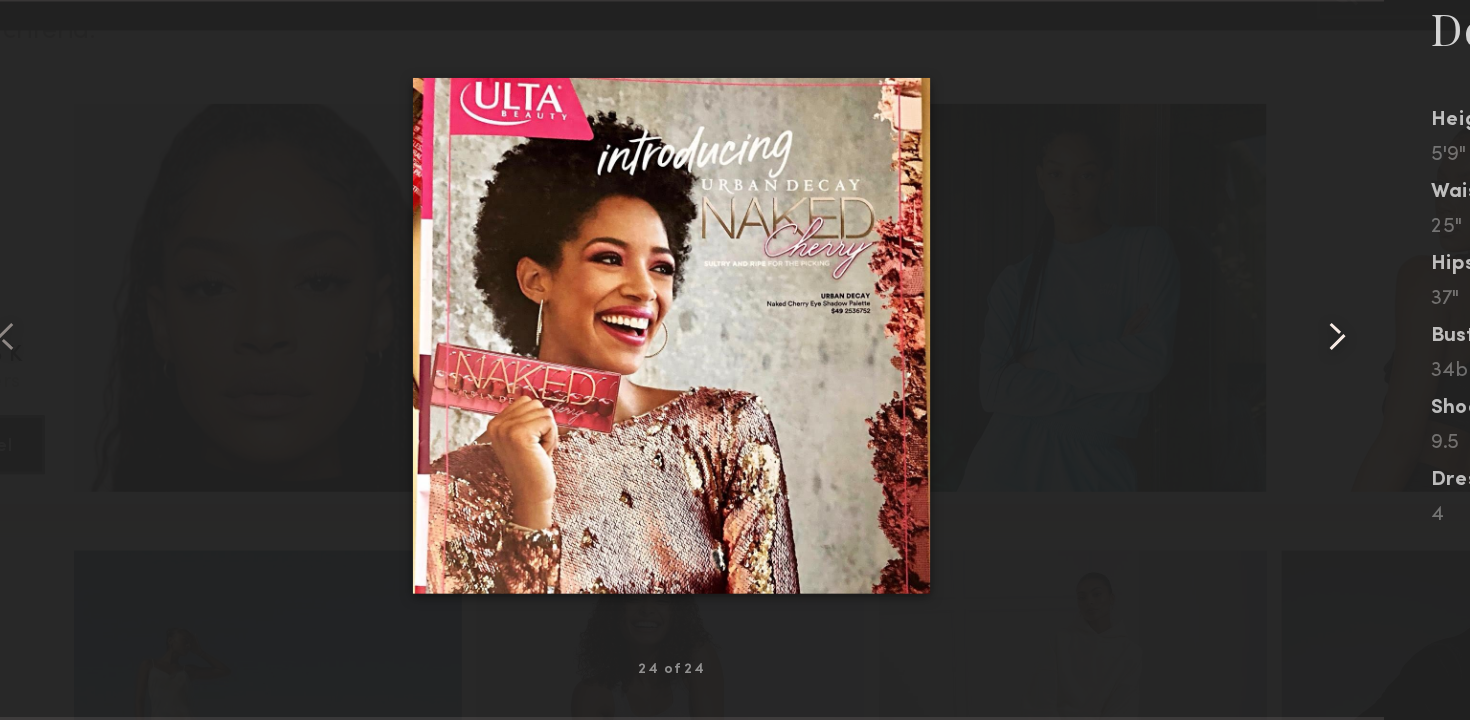 click at bounding box center (1188, 332) 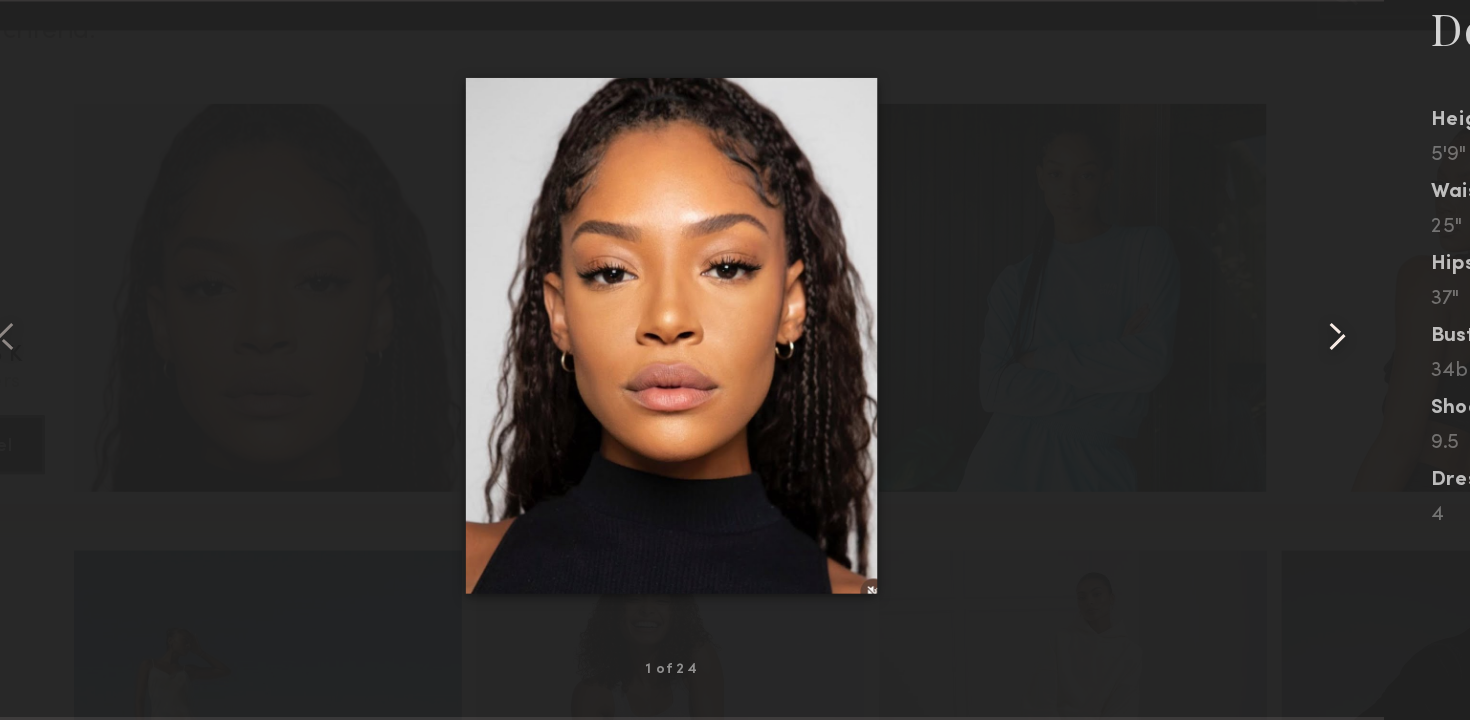 click at bounding box center [1188, 332] 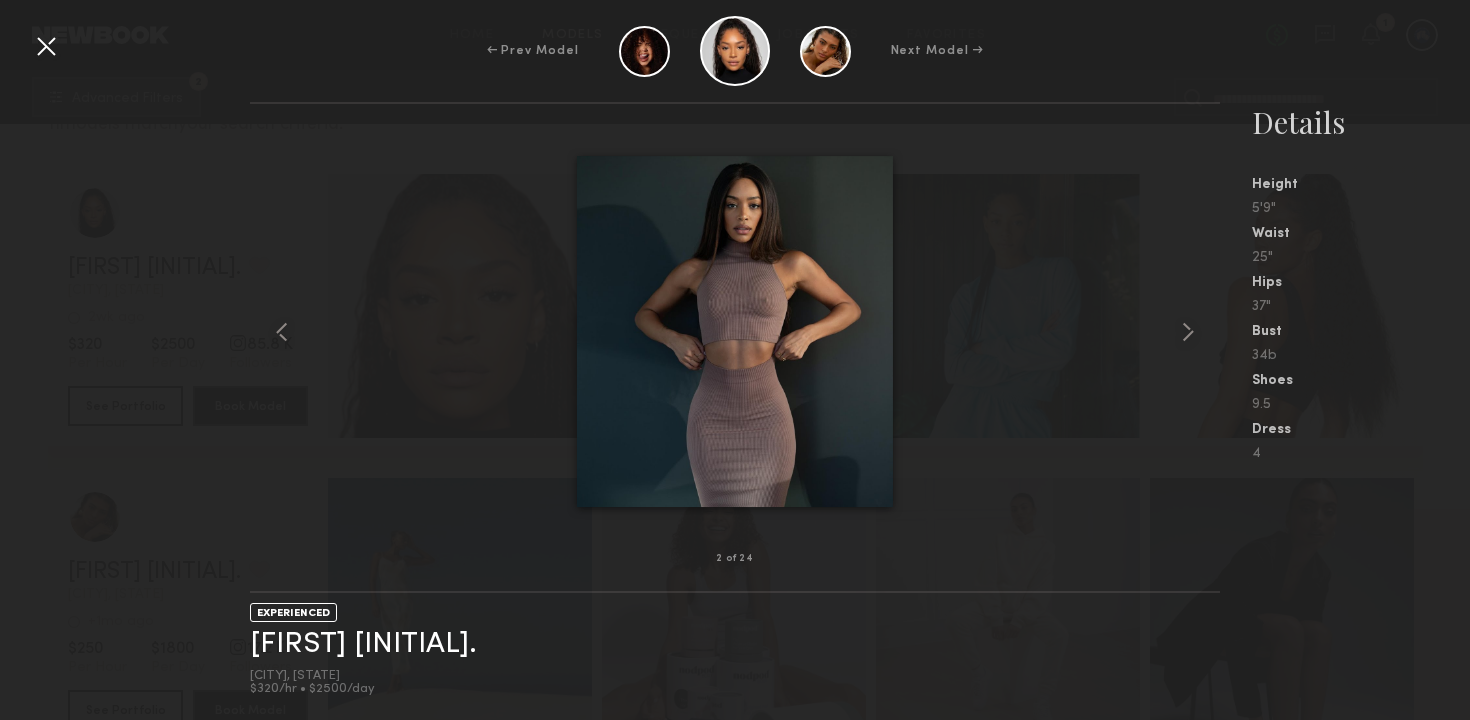 click at bounding box center [46, 46] 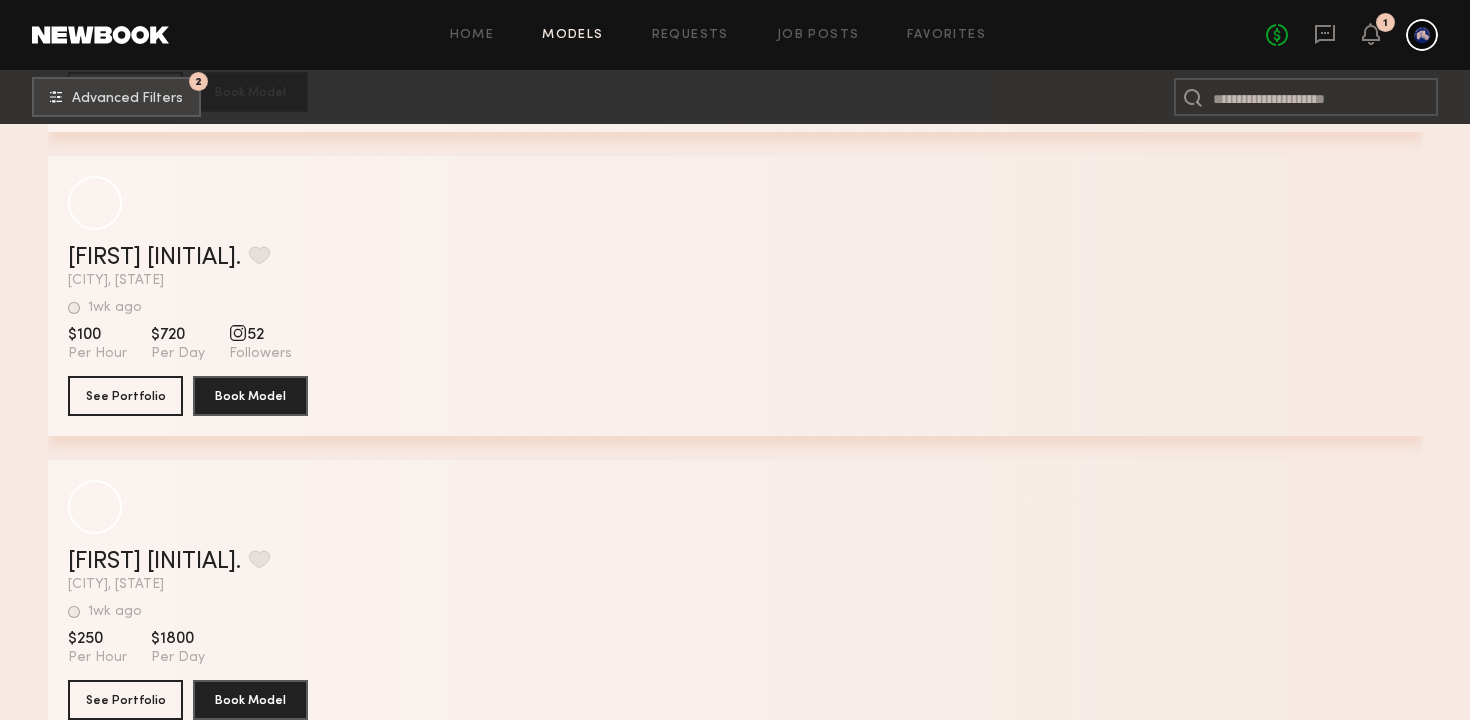 scroll, scrollTop: 2136, scrollLeft: 0, axis: vertical 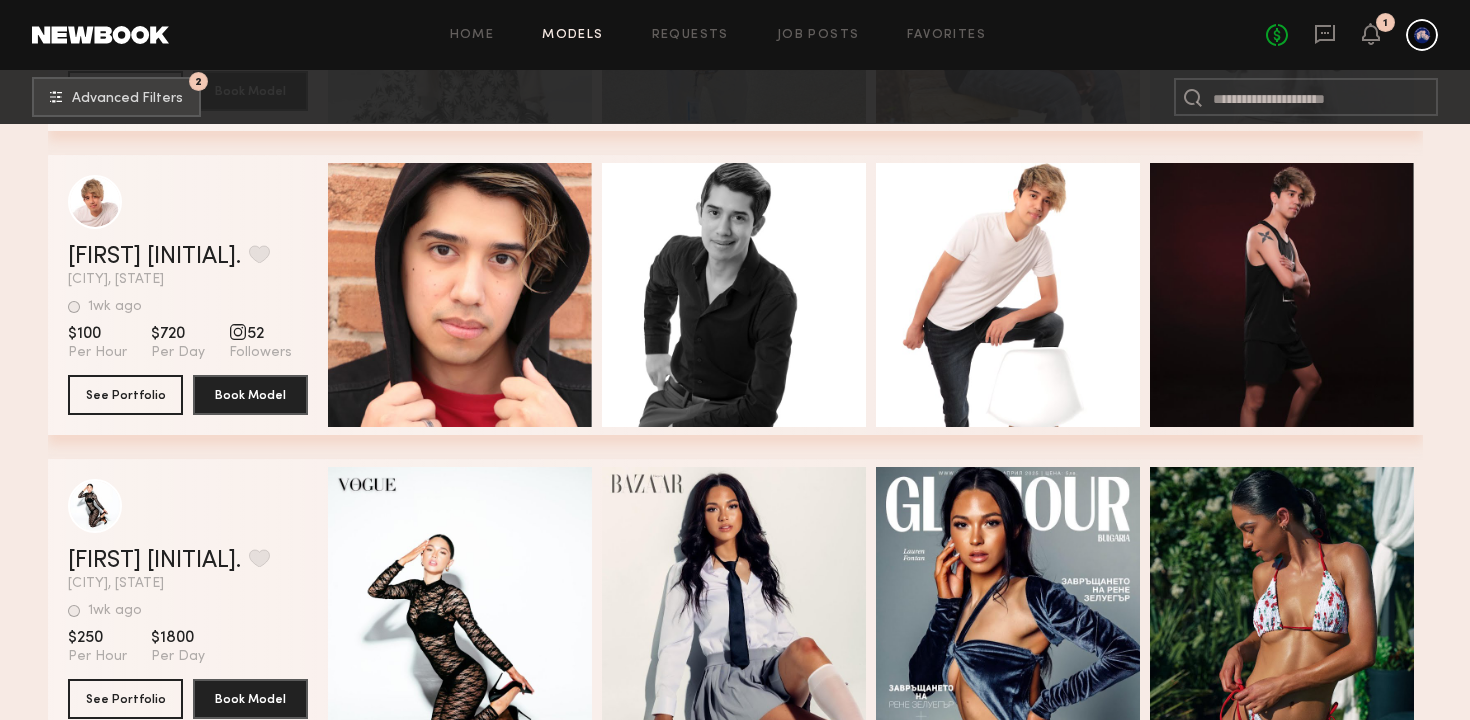 click on "Quick Preview" 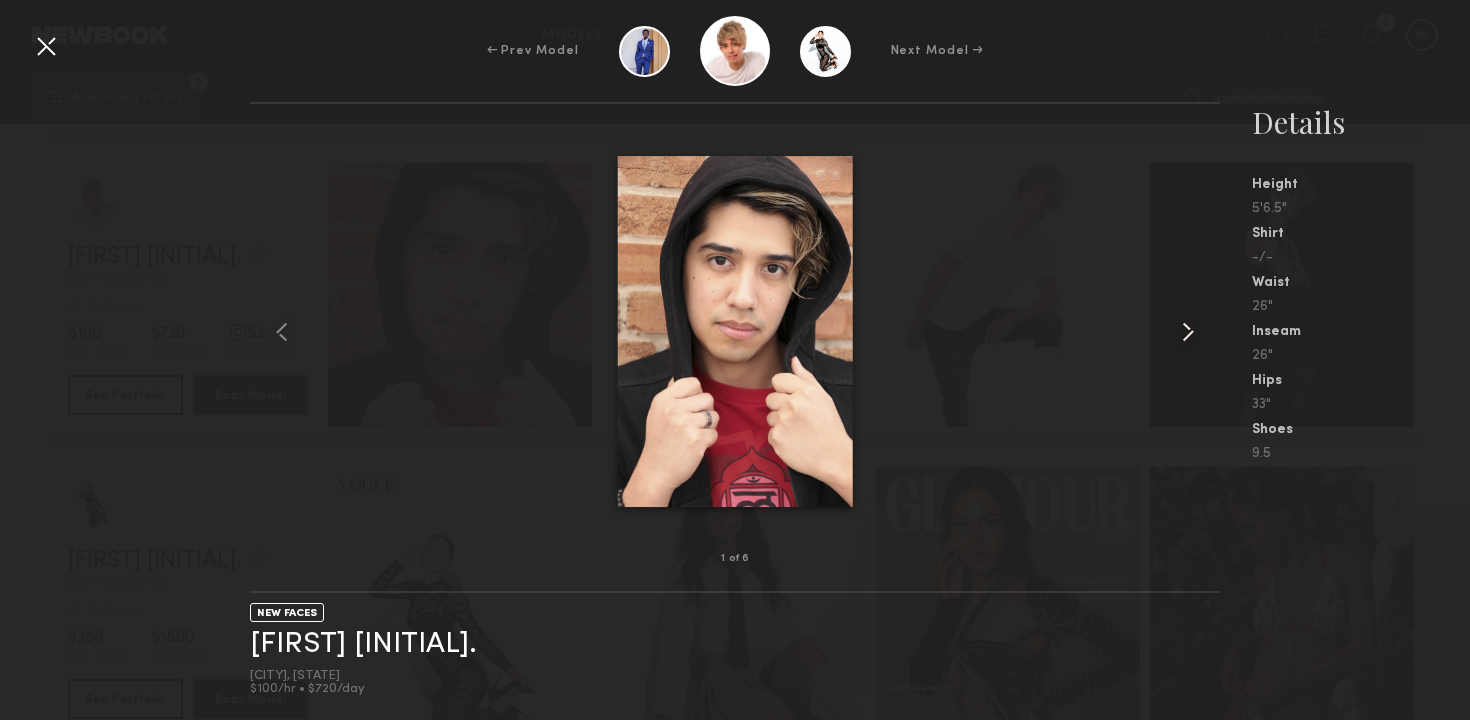click at bounding box center [1188, 332] 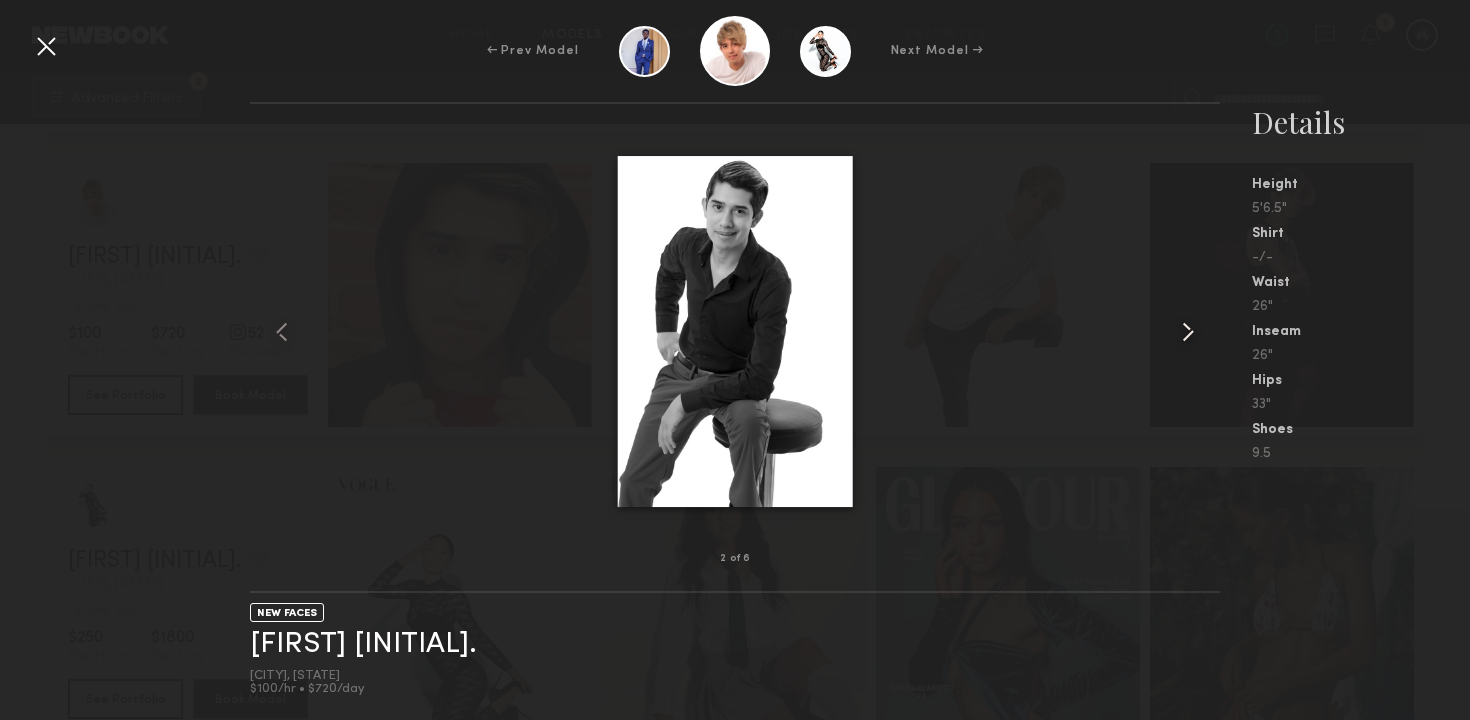 click at bounding box center (1188, 332) 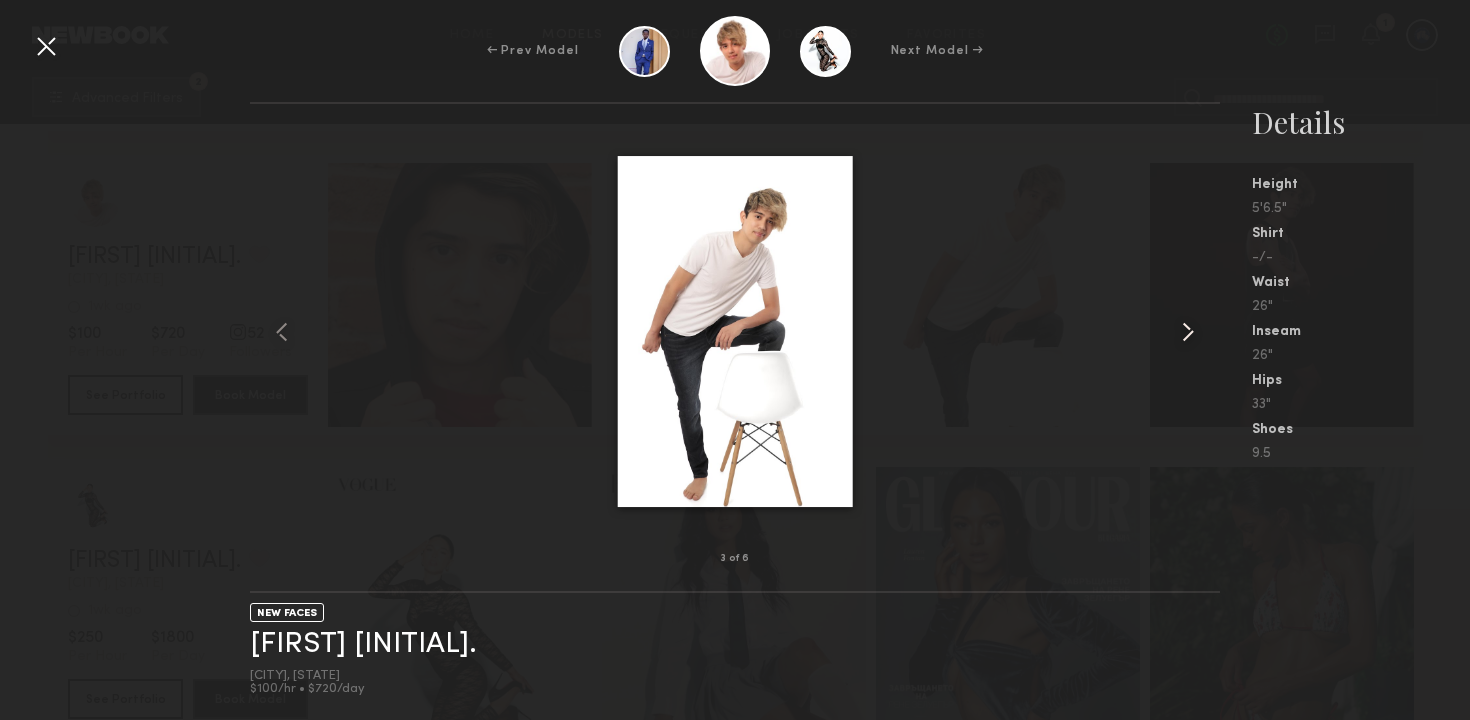 click at bounding box center (1188, 332) 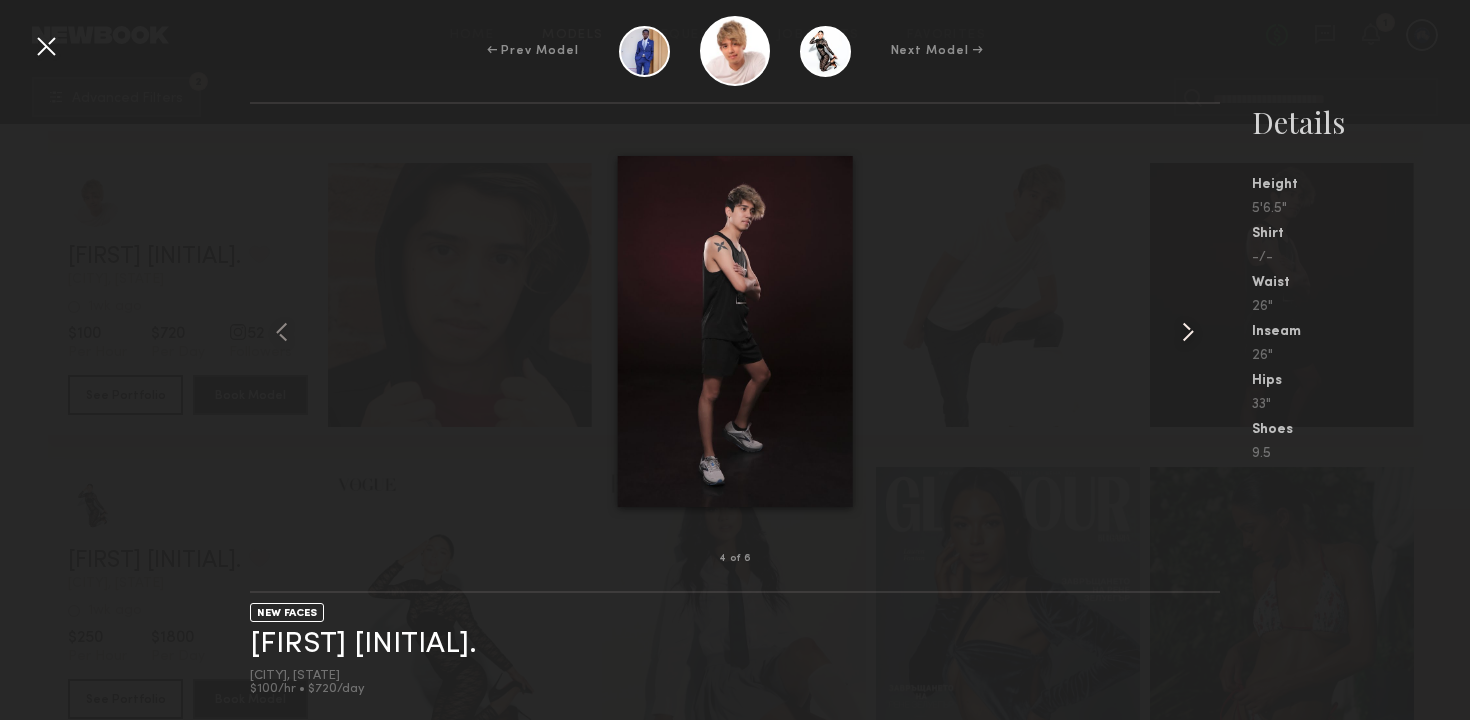 click at bounding box center [1188, 332] 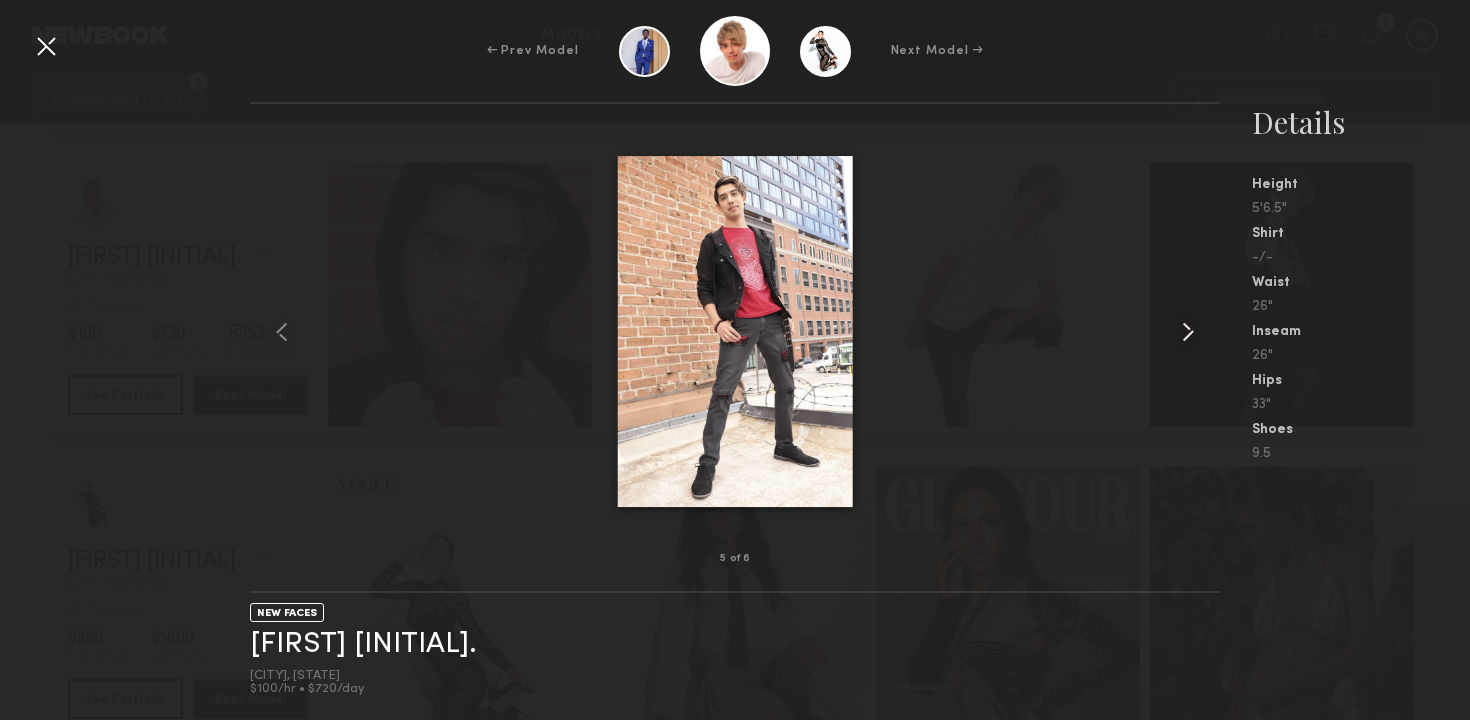 click at bounding box center (1188, 332) 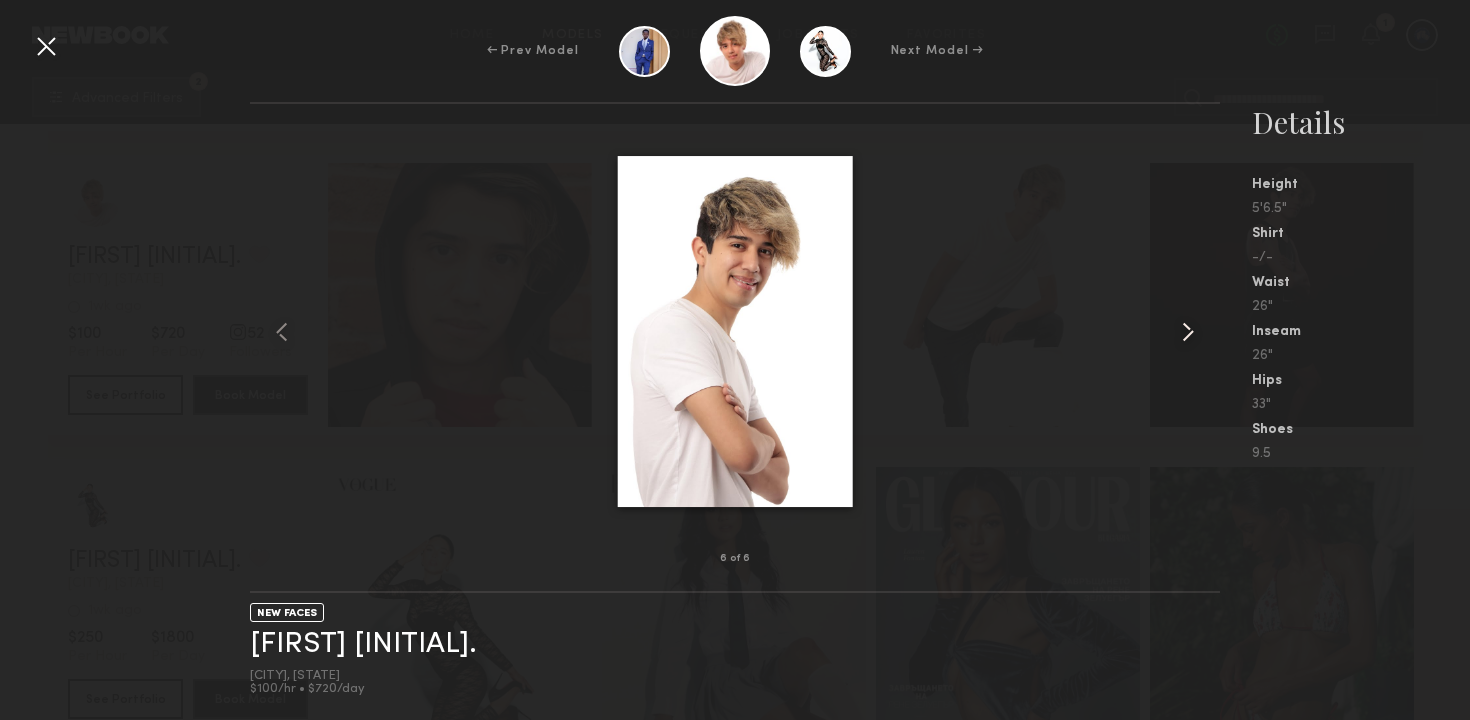 click at bounding box center [1188, 332] 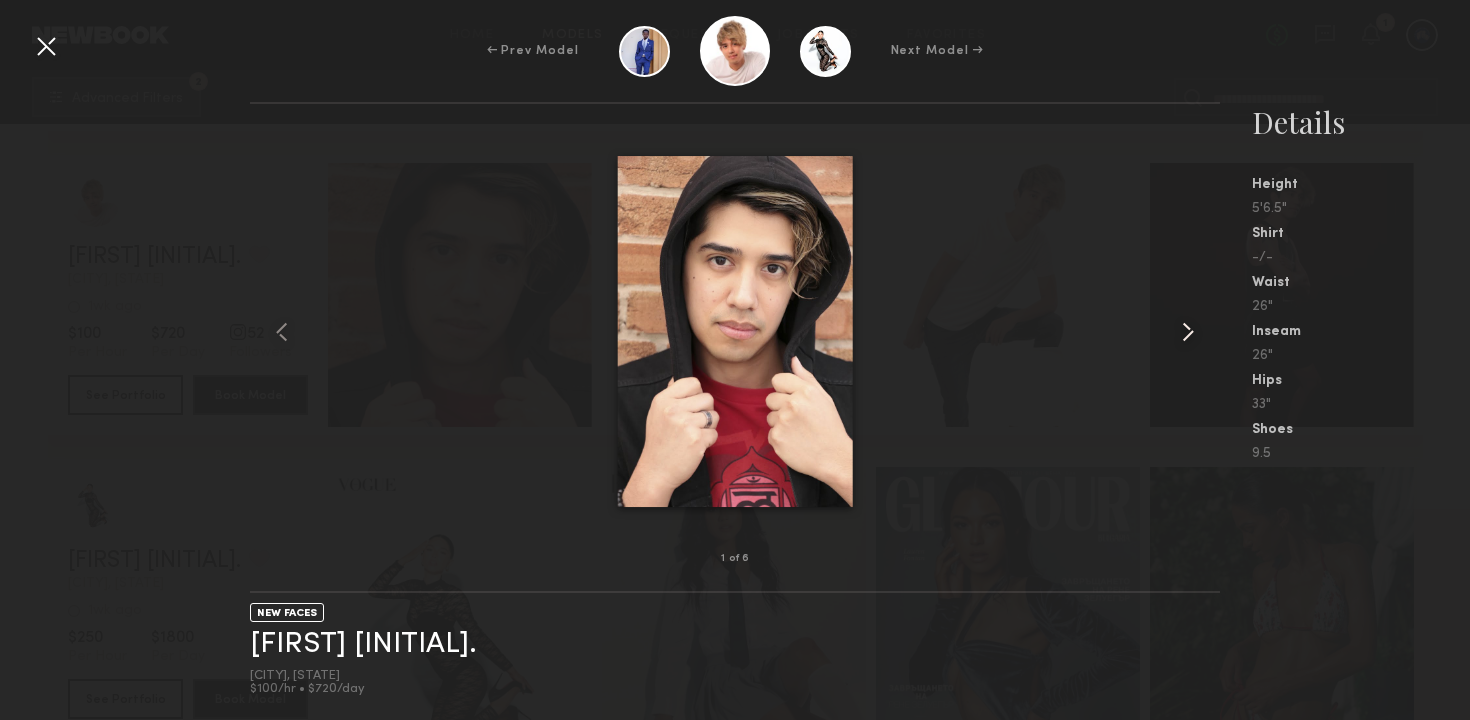click at bounding box center [1188, 332] 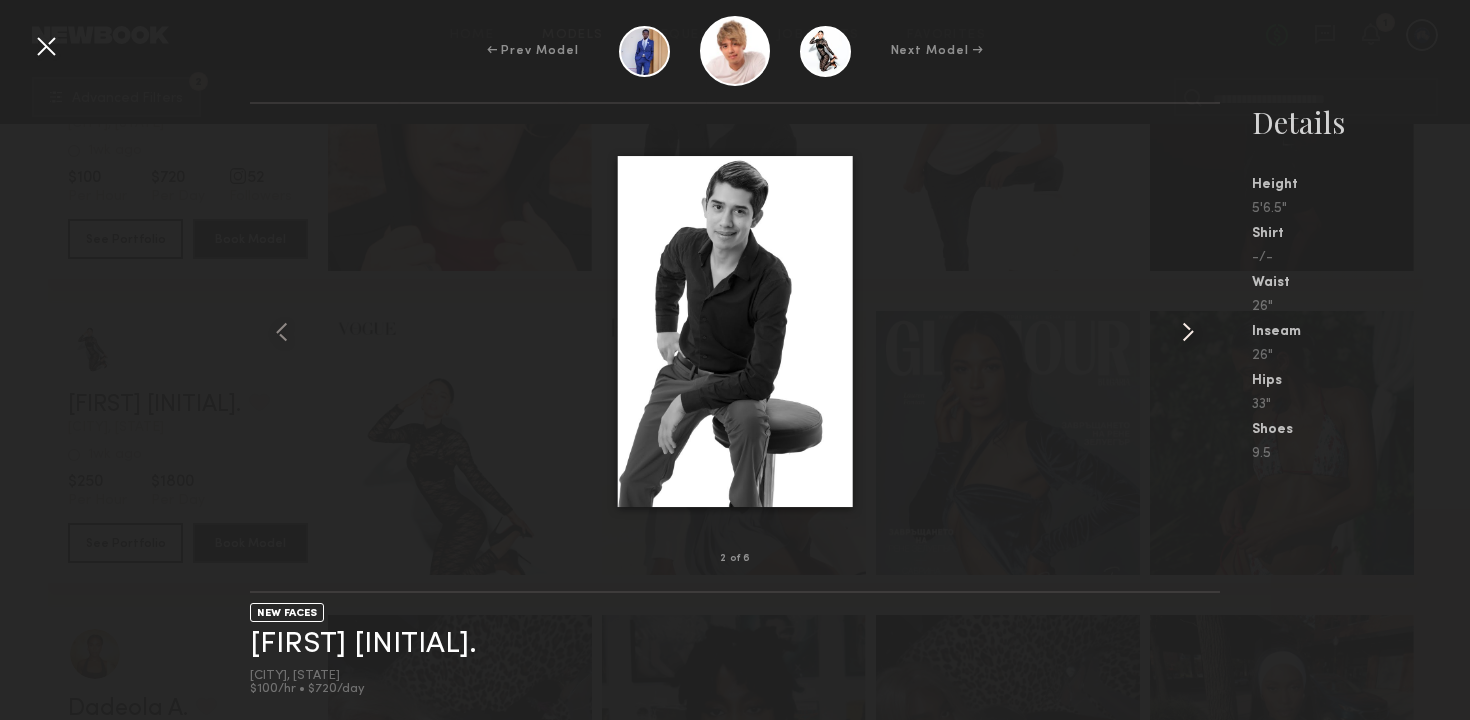 scroll, scrollTop: 2284, scrollLeft: 0, axis: vertical 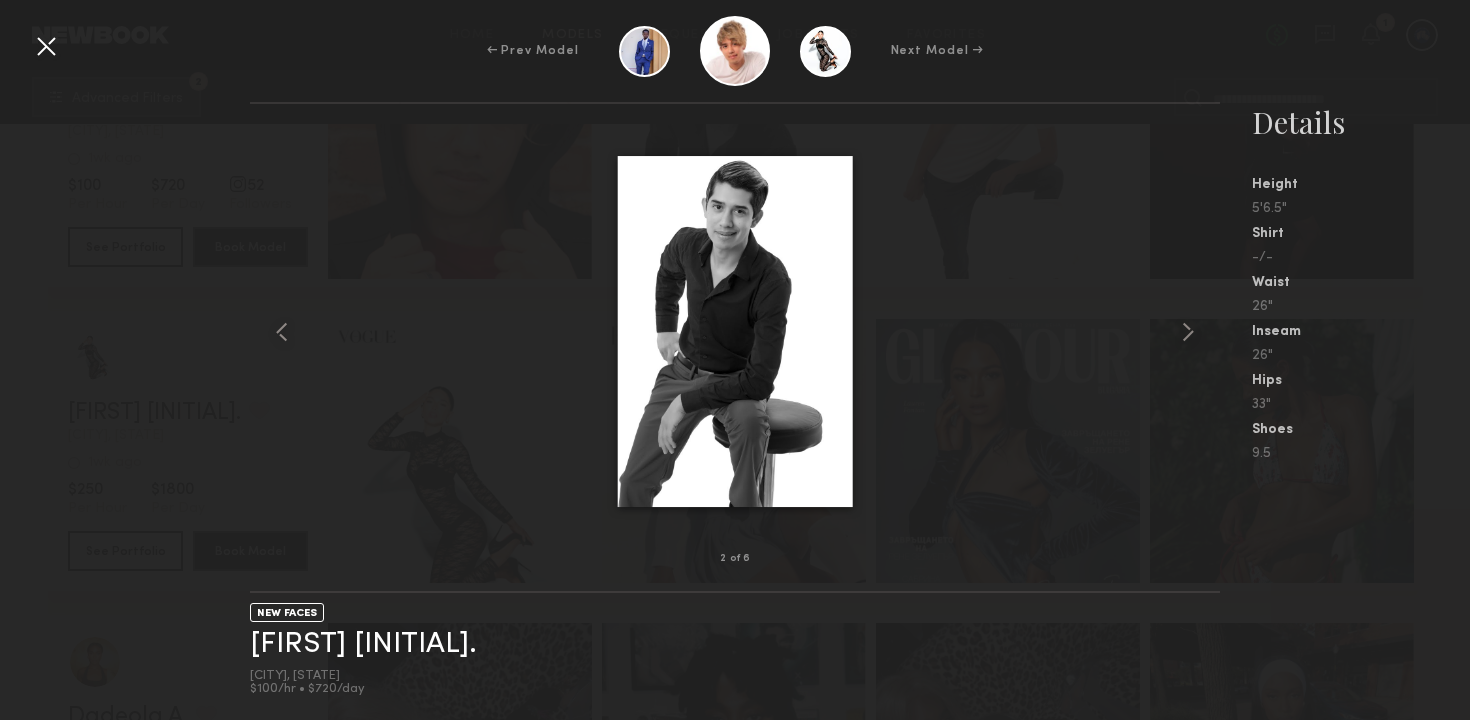 click at bounding box center (46, 46) 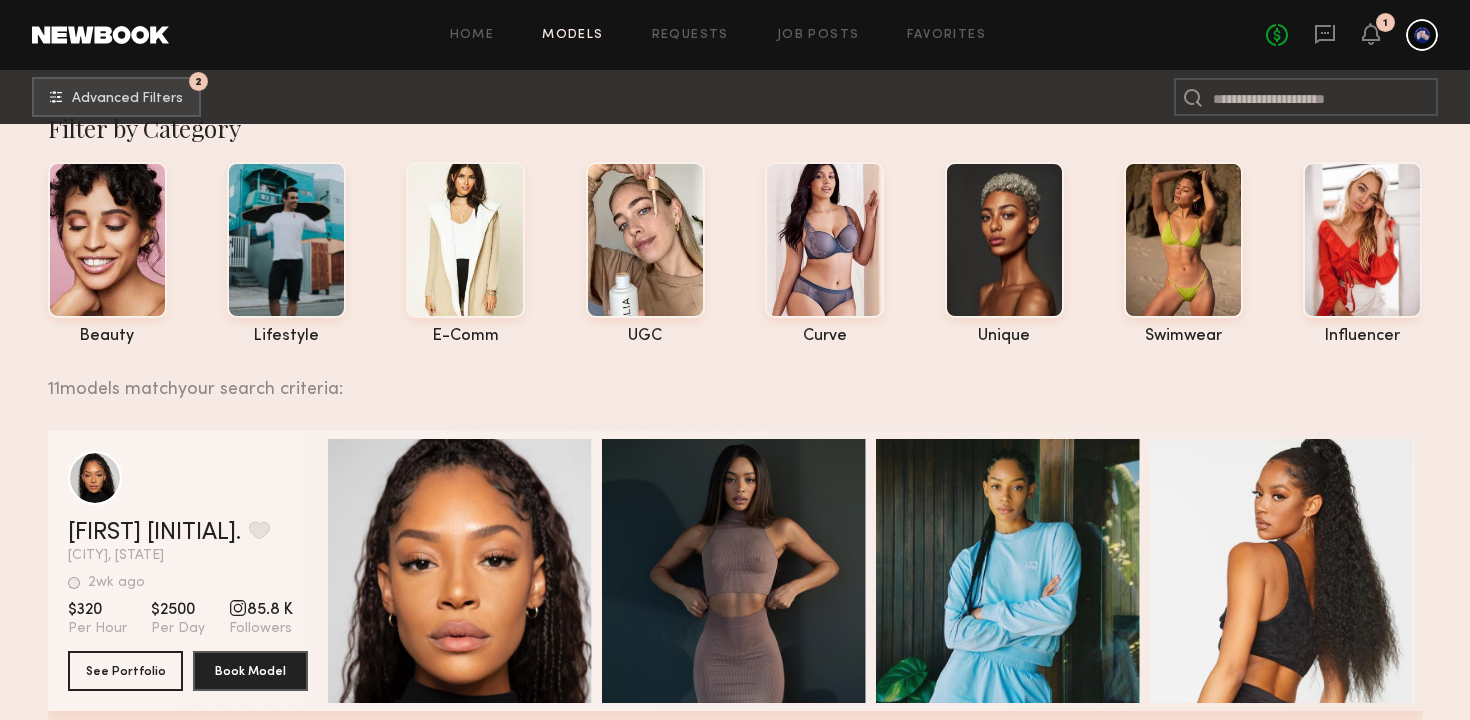 scroll, scrollTop: 0, scrollLeft: 0, axis: both 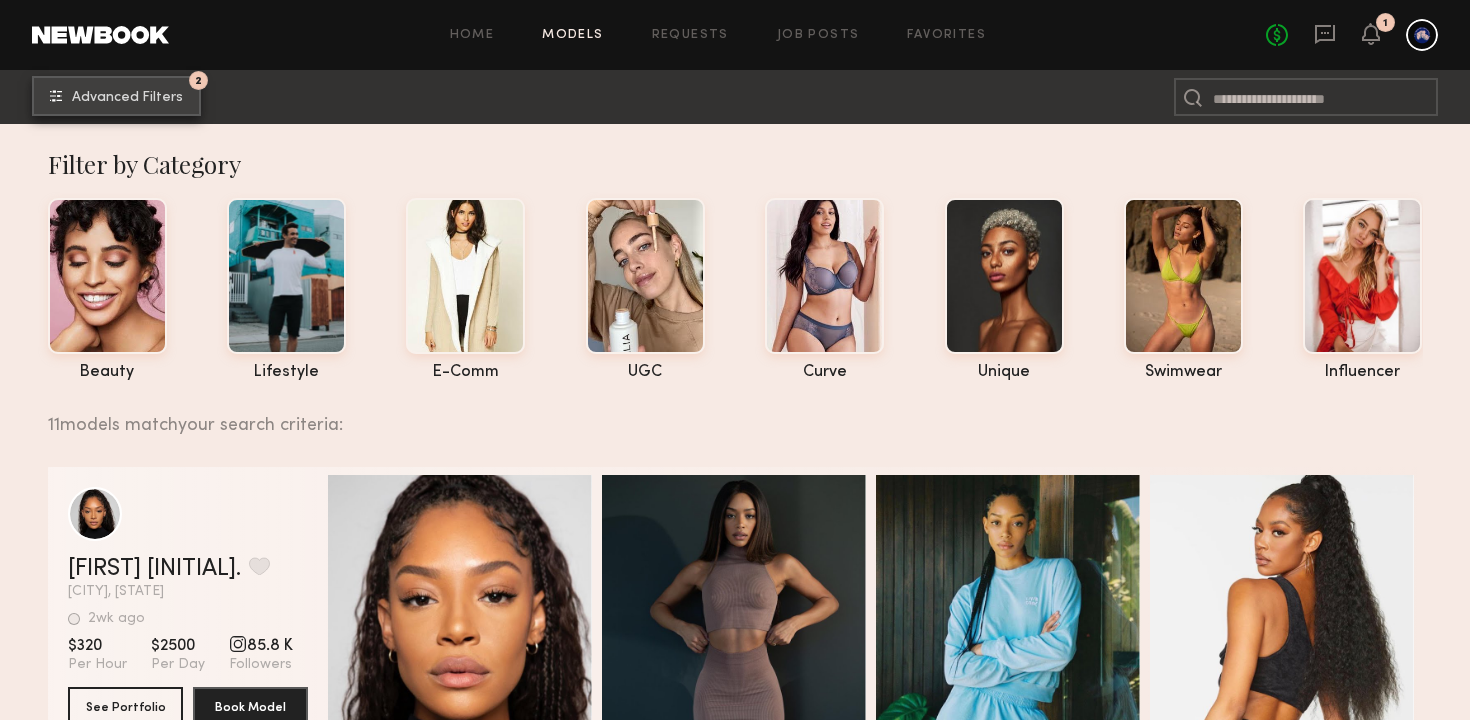 click on "Advanced Filters" 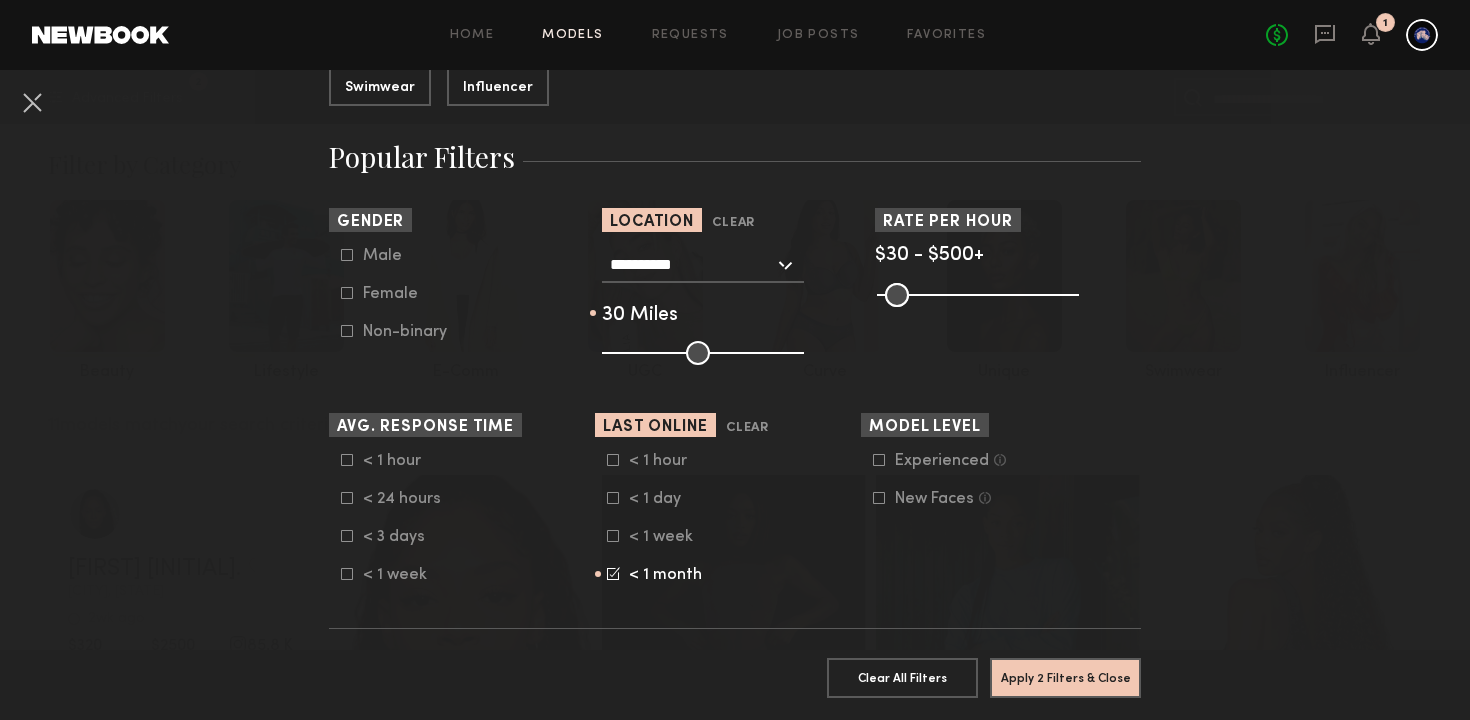 scroll, scrollTop: 299, scrollLeft: 0, axis: vertical 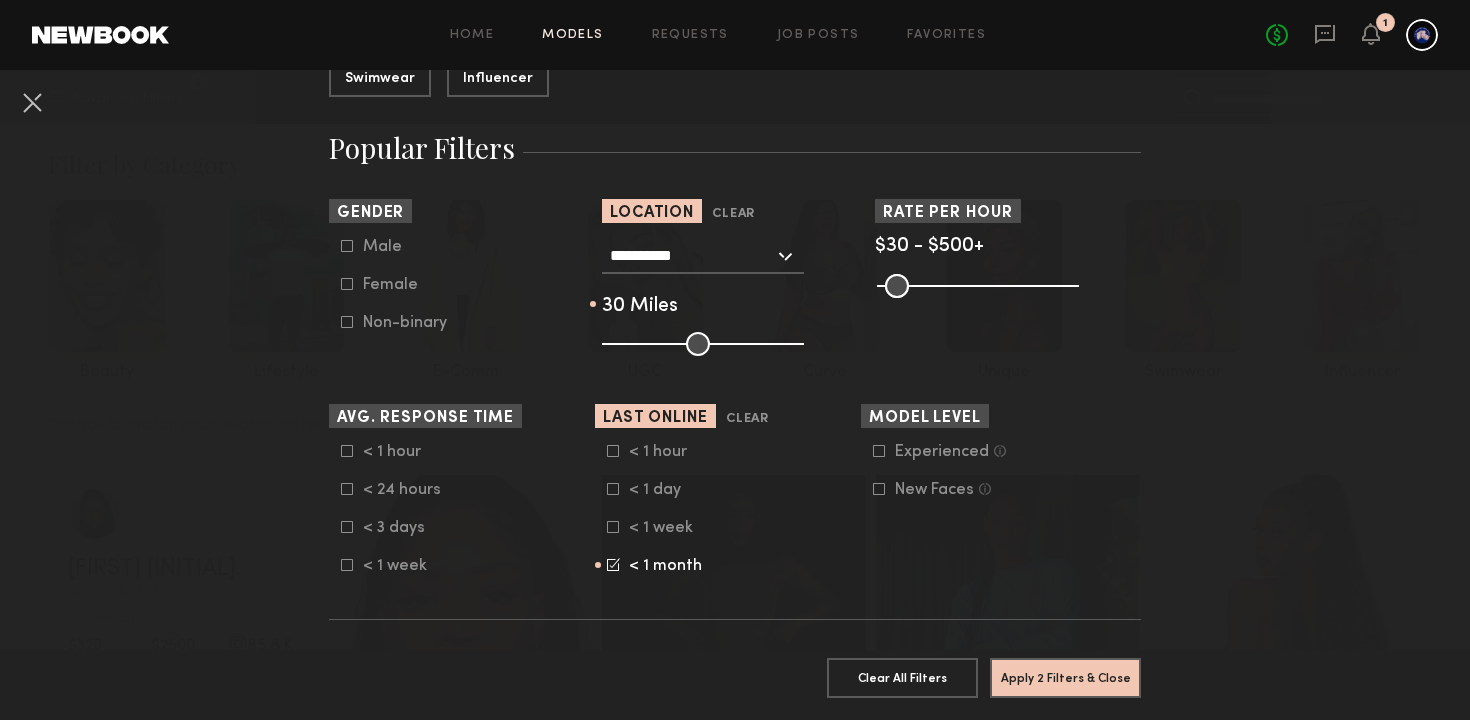 click 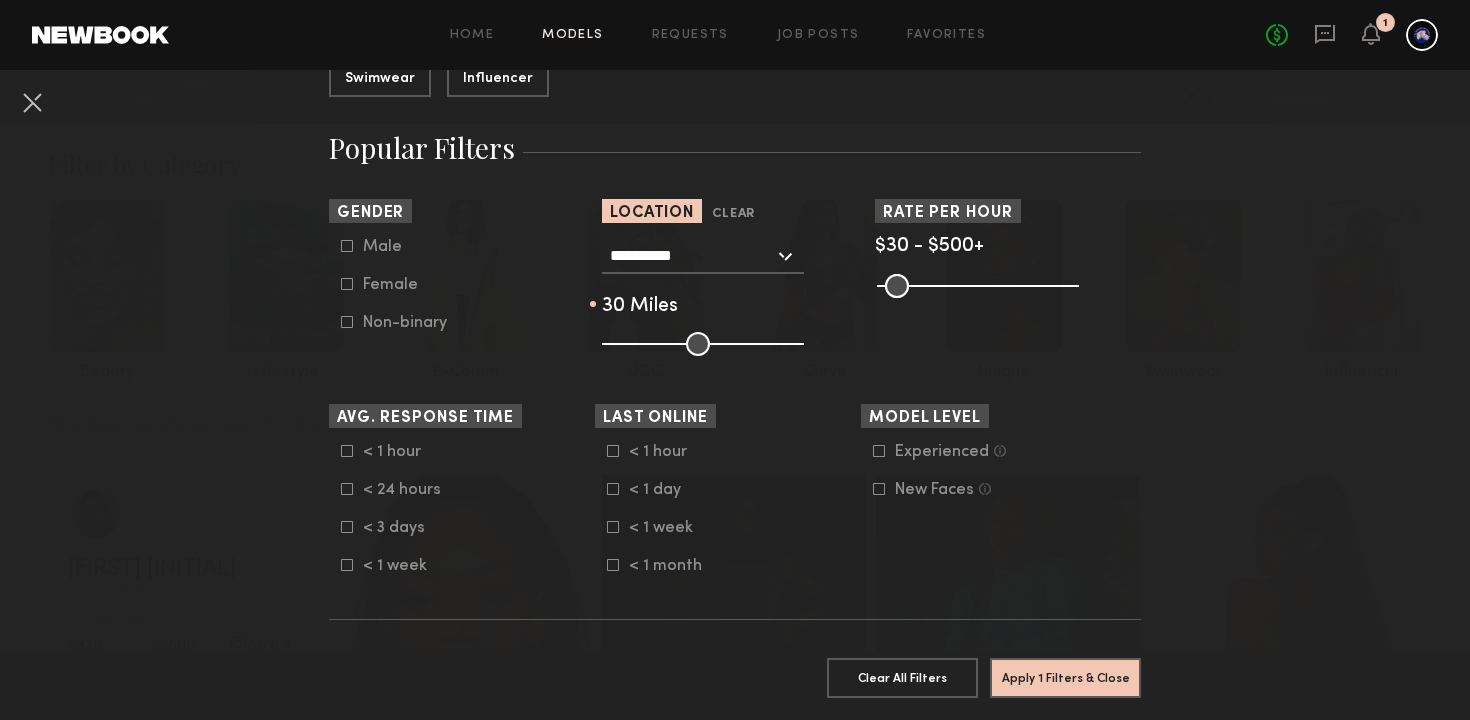 click on "New Faces" 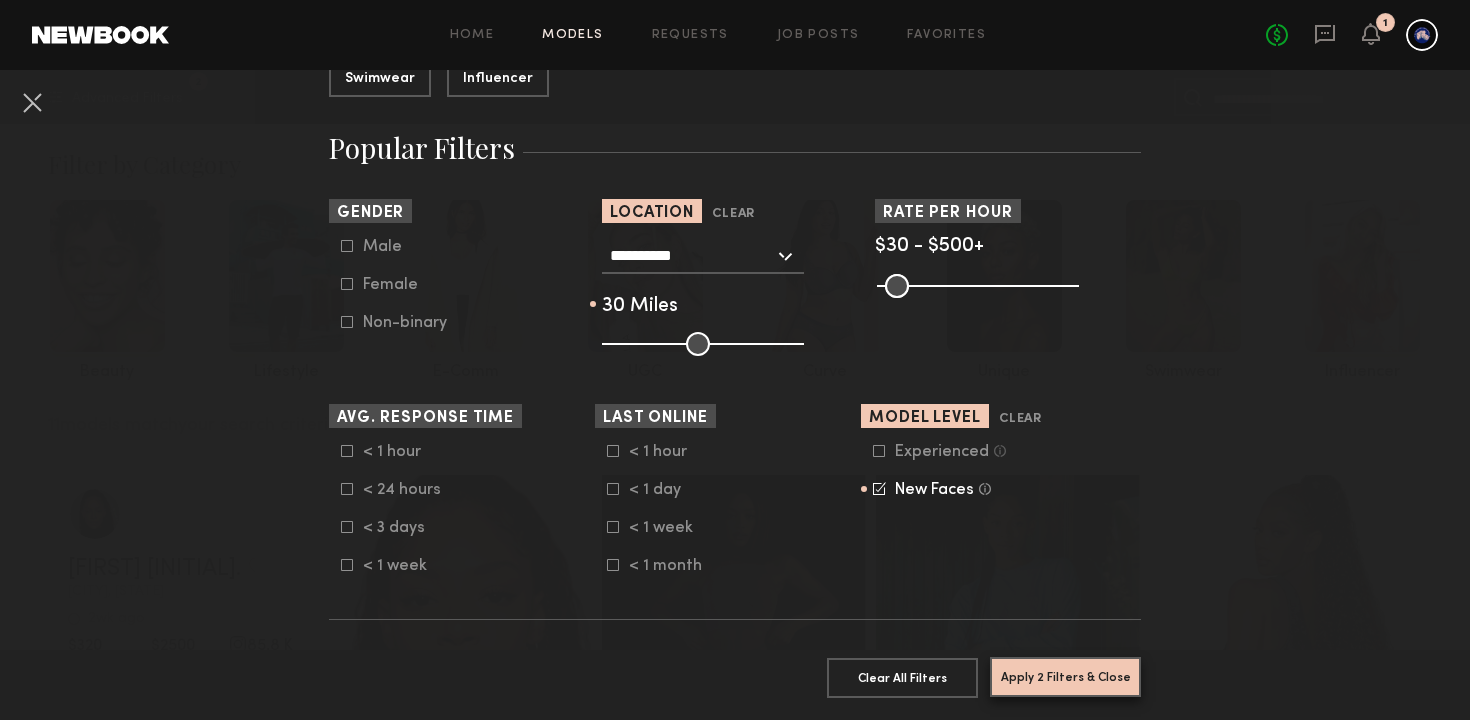 click on "Apply 2 Filters & Close" 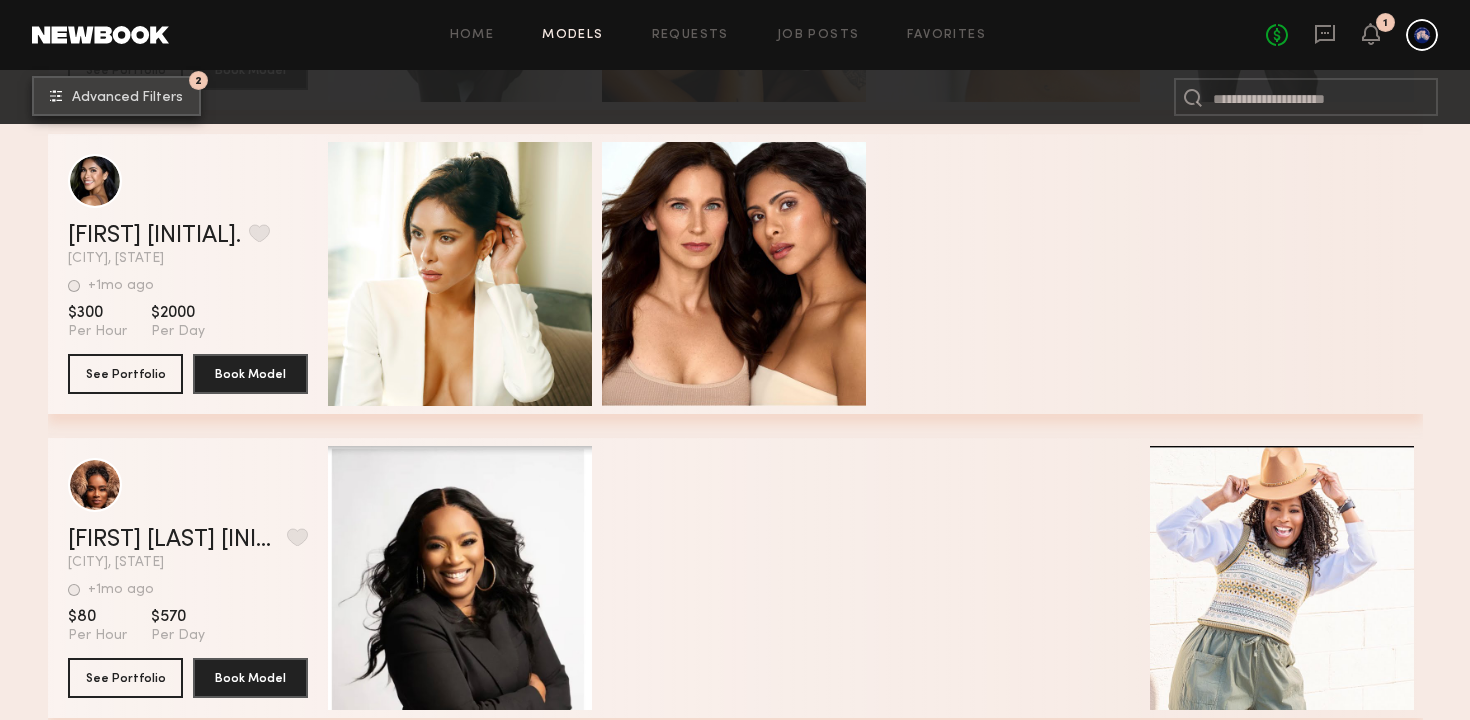 scroll, scrollTop: 942, scrollLeft: 0, axis: vertical 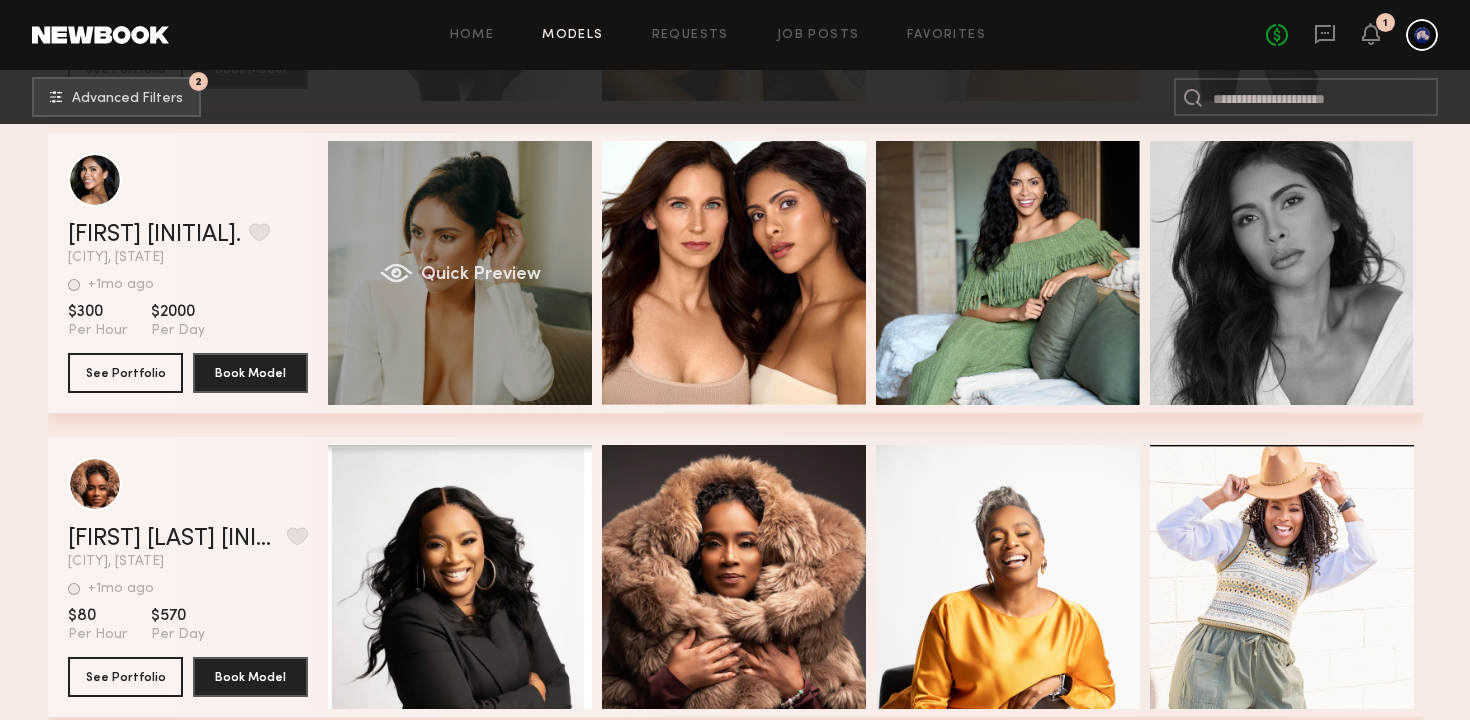 click on "Quick Preview" 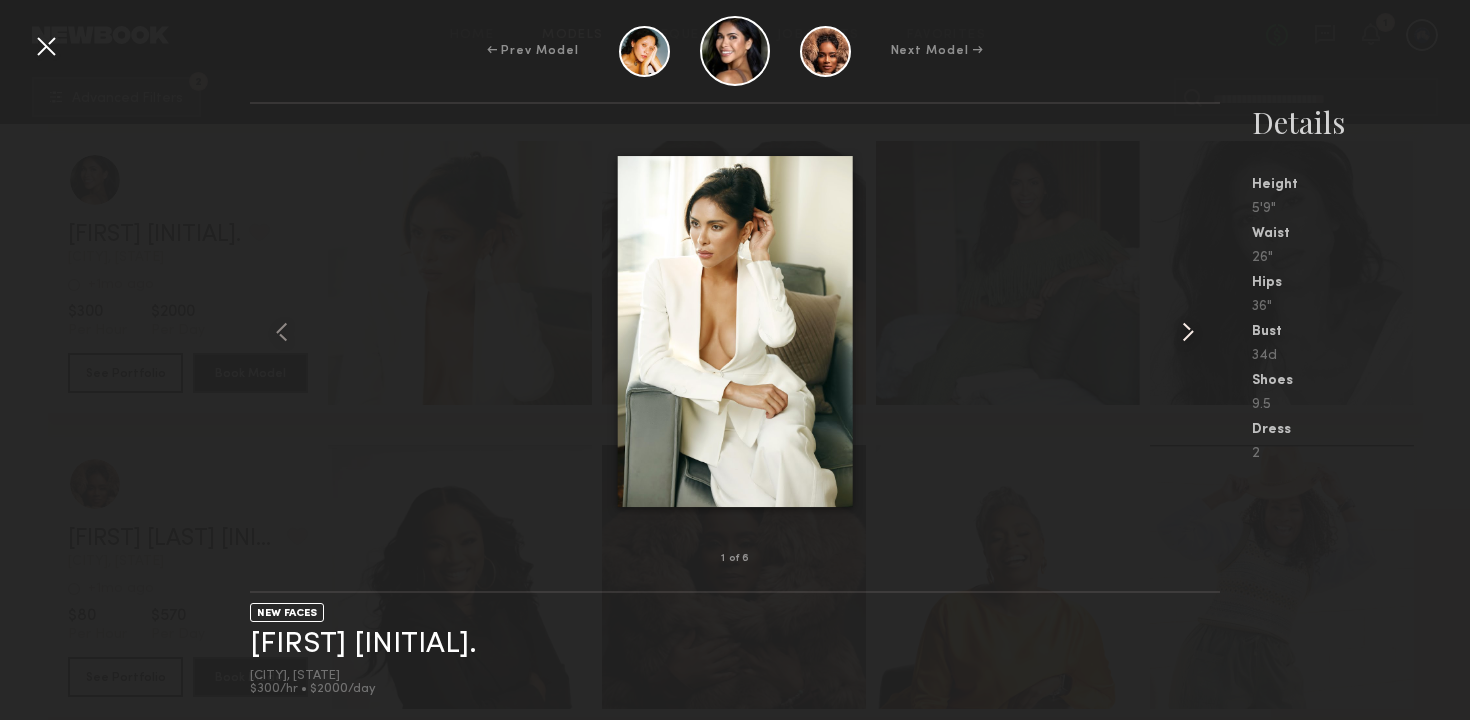 click at bounding box center (1188, 332) 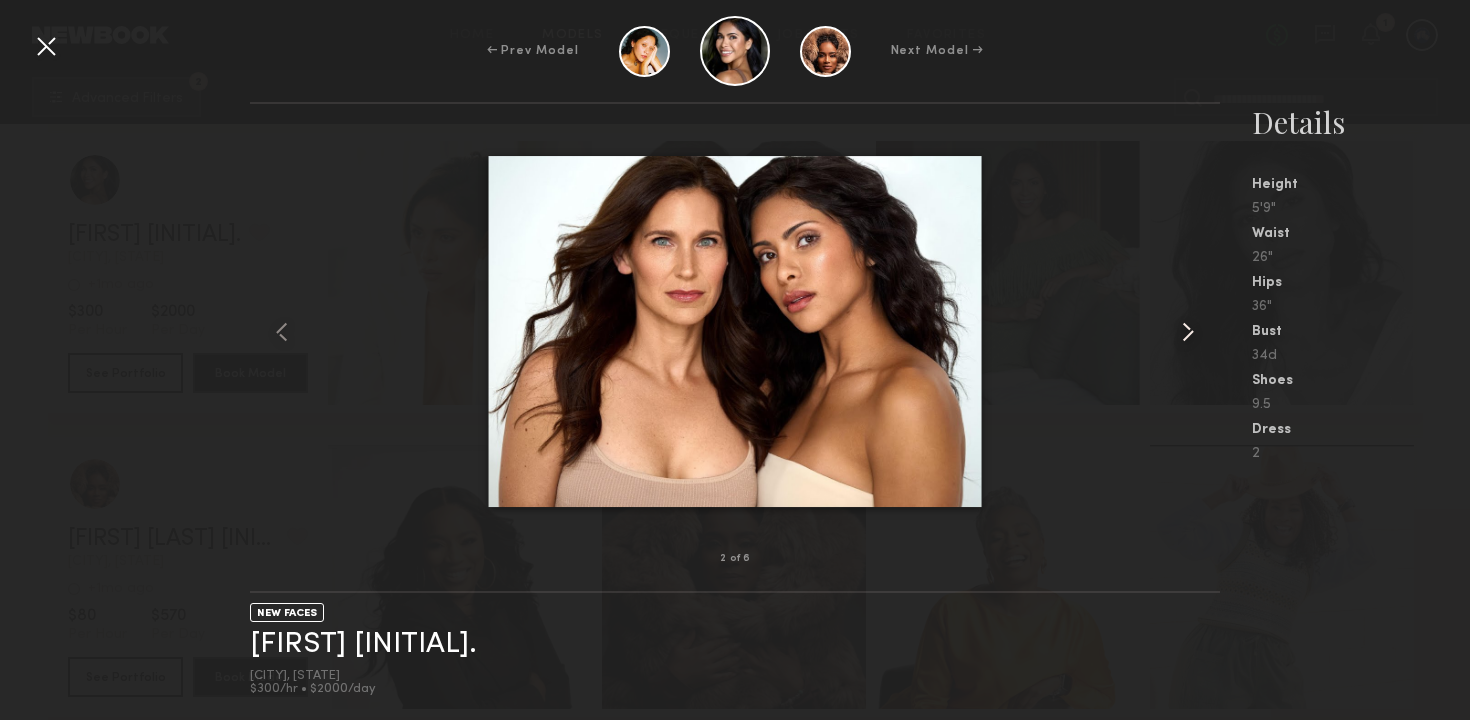 click at bounding box center [1188, 332] 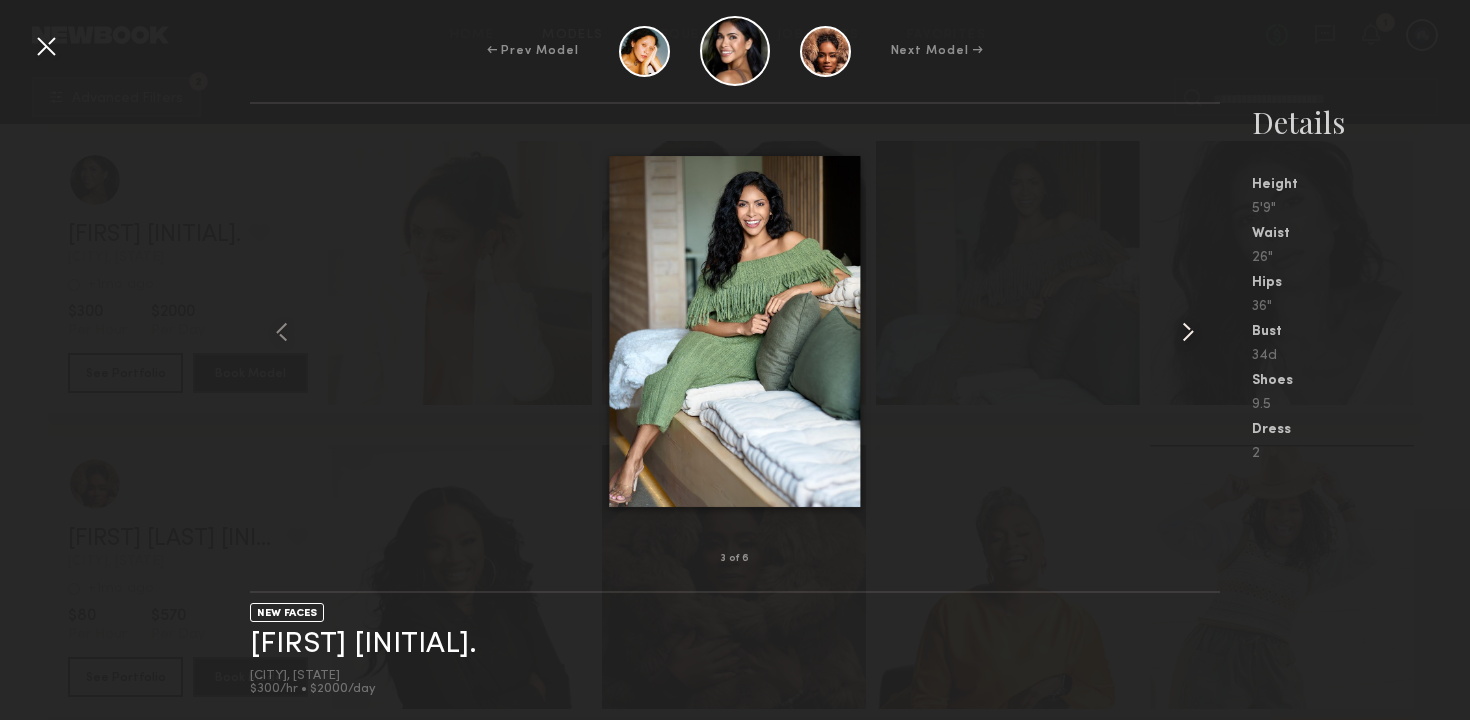 click at bounding box center [1188, 332] 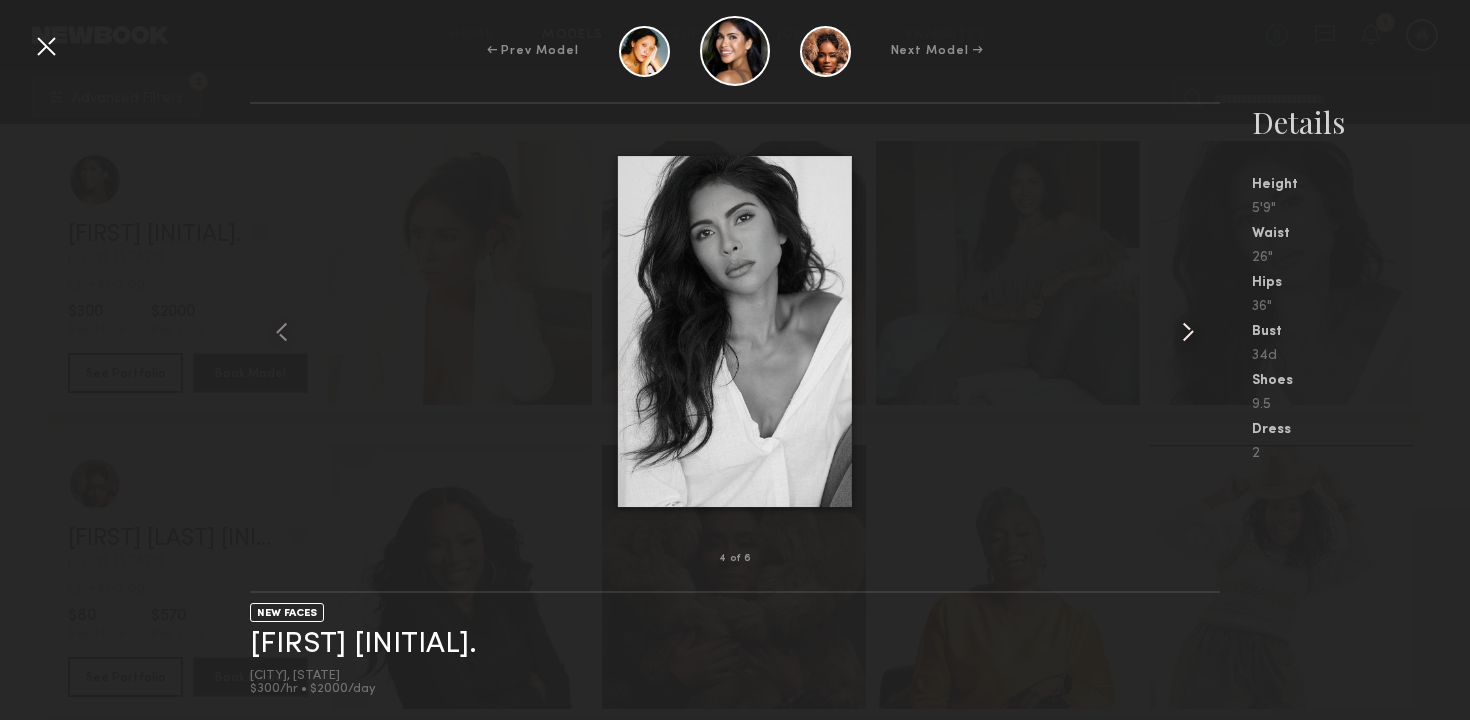 click at bounding box center [1188, 332] 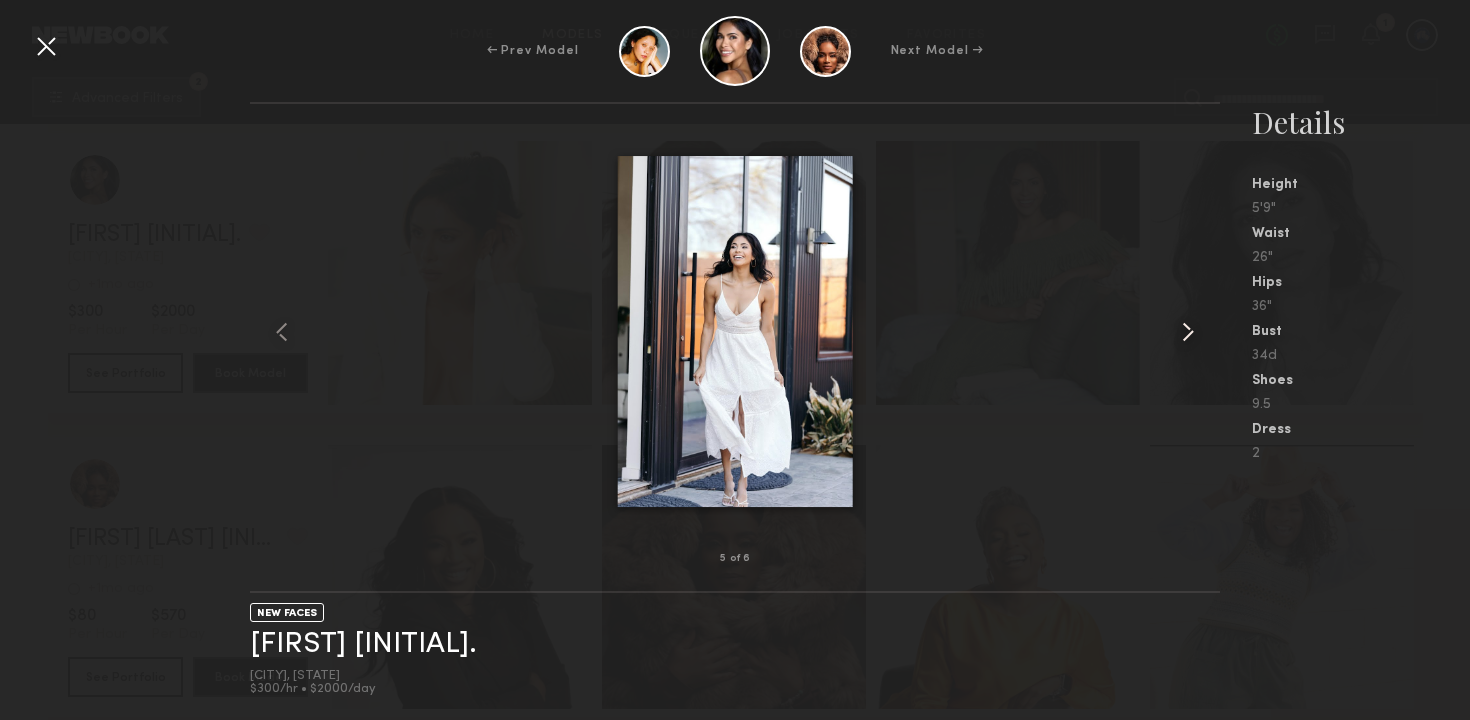 click at bounding box center [1188, 332] 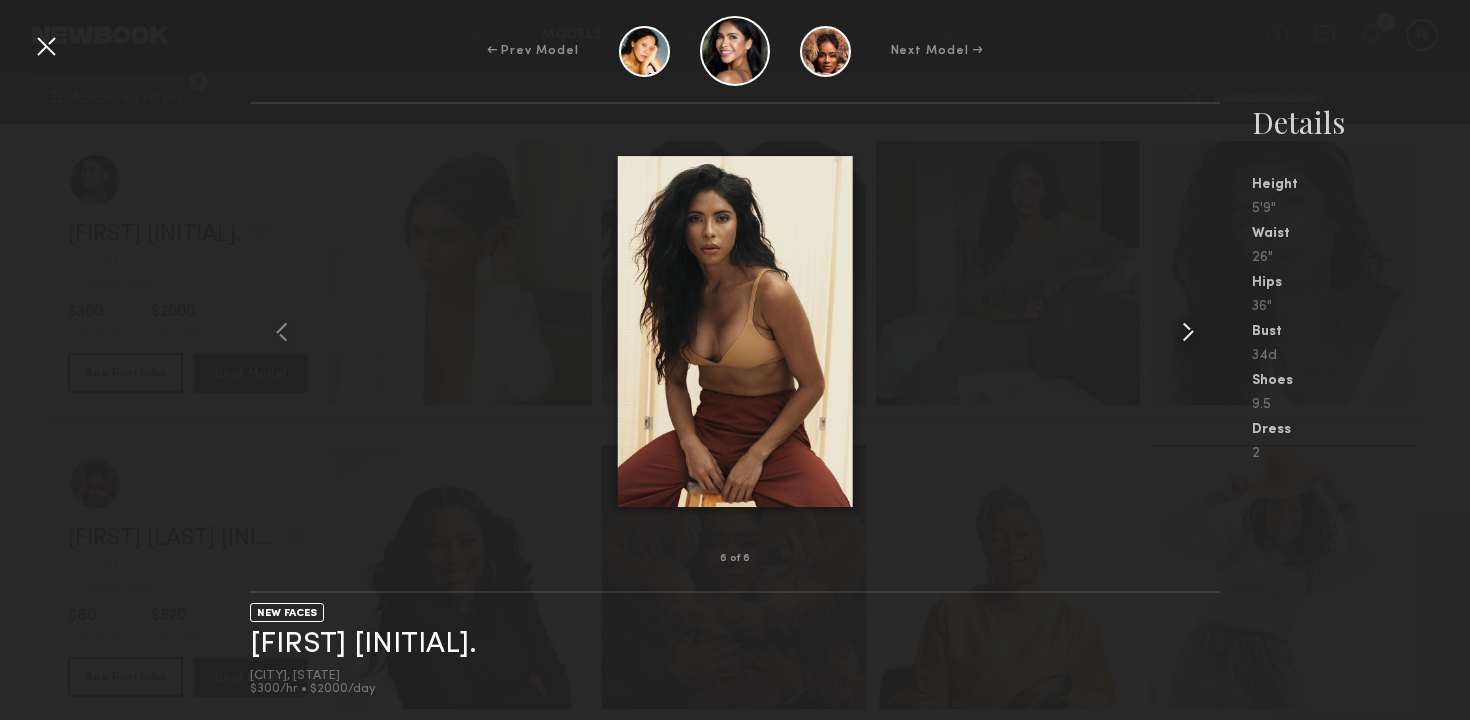 click at bounding box center (1188, 332) 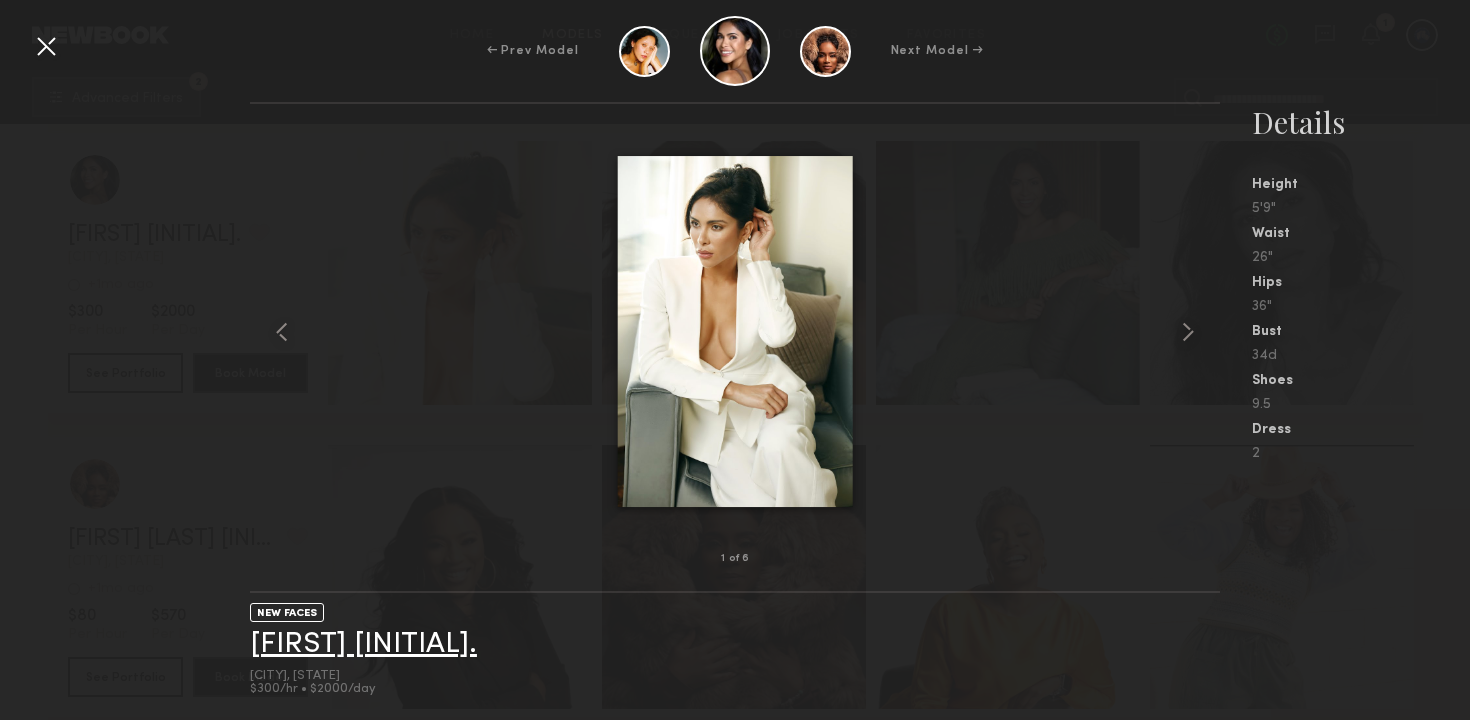 click on "[FIRST] [INITIAL]." 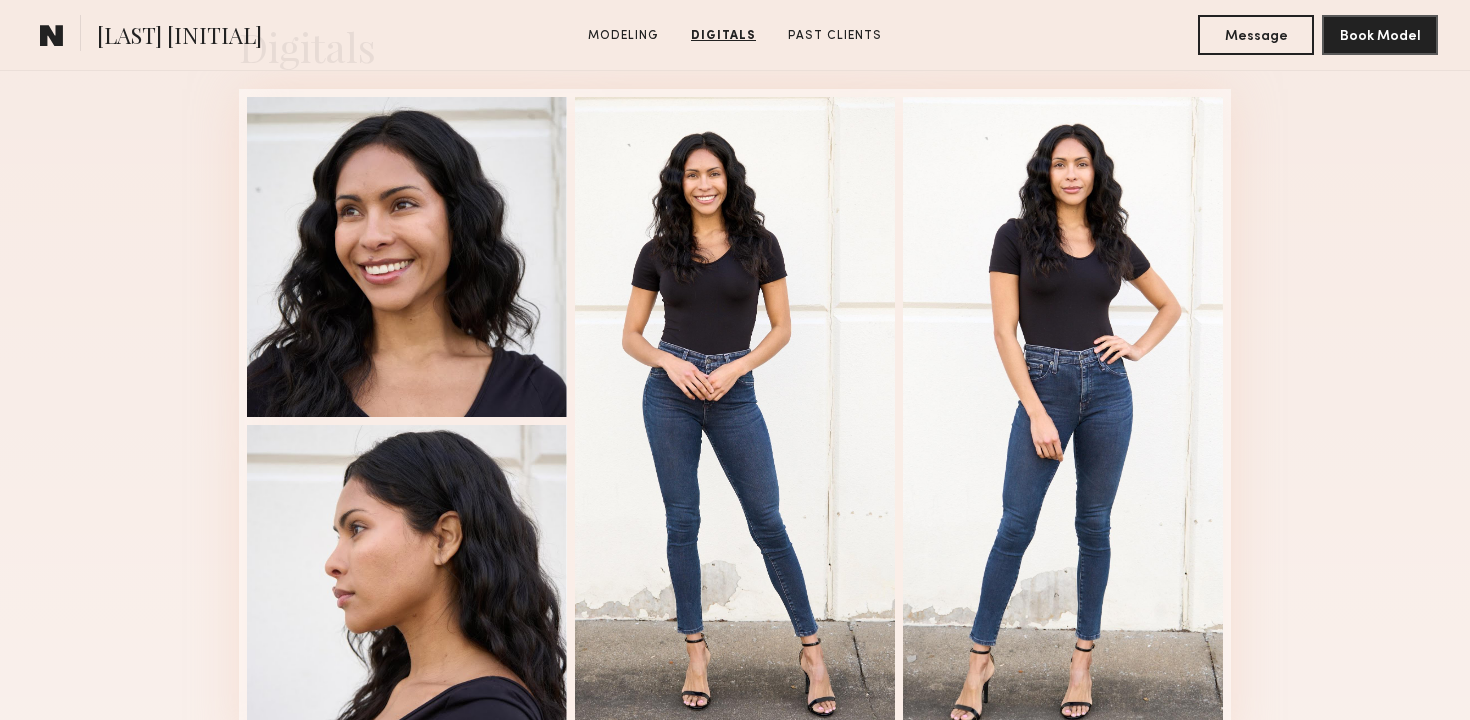 scroll, scrollTop: 1345, scrollLeft: 0, axis: vertical 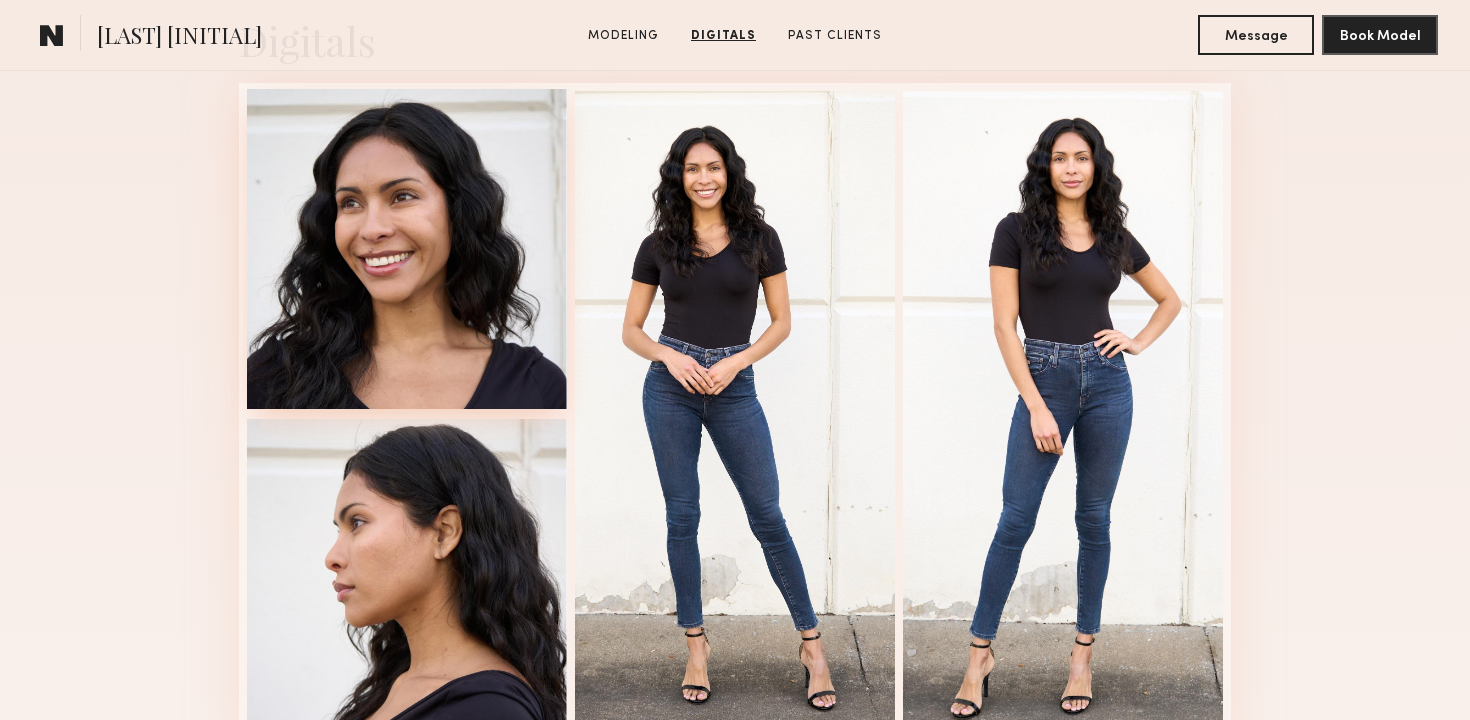 click at bounding box center [407, 249] 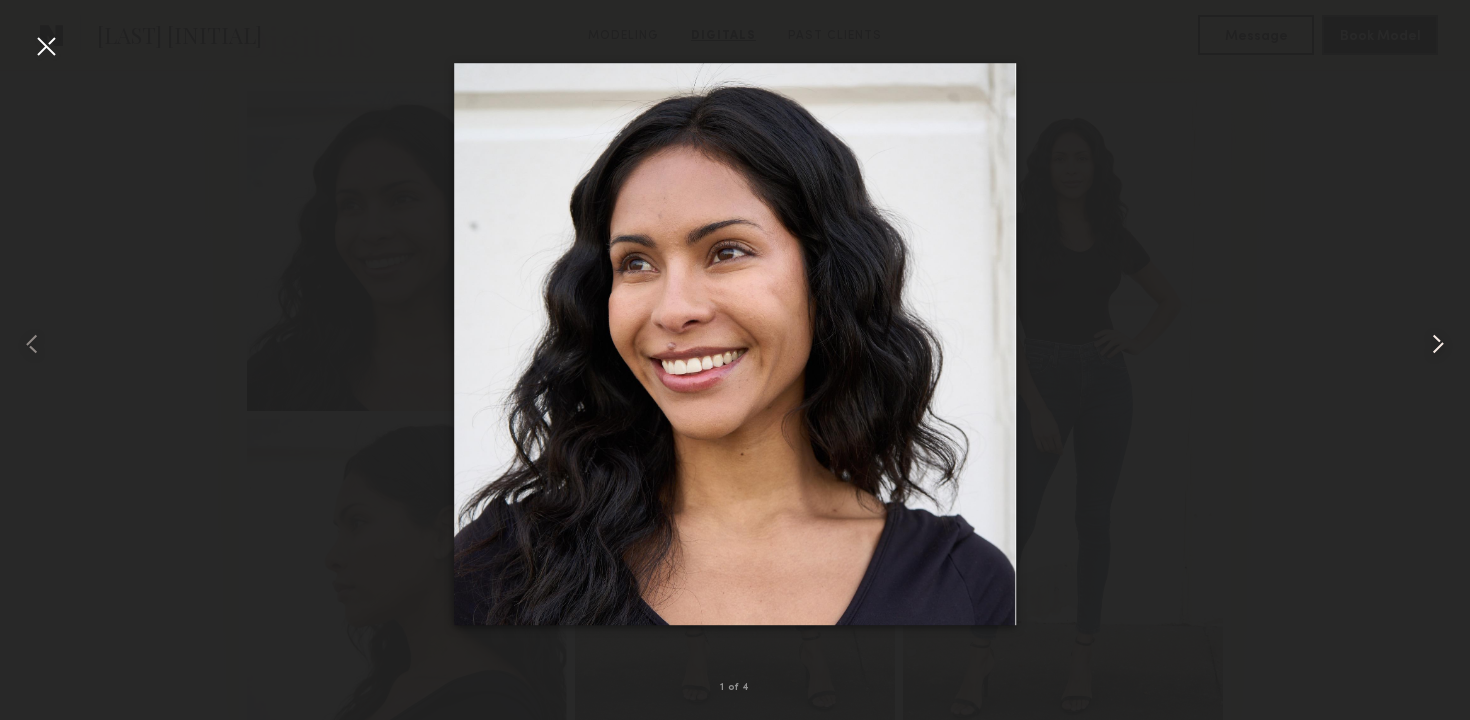 click at bounding box center [1438, 344] 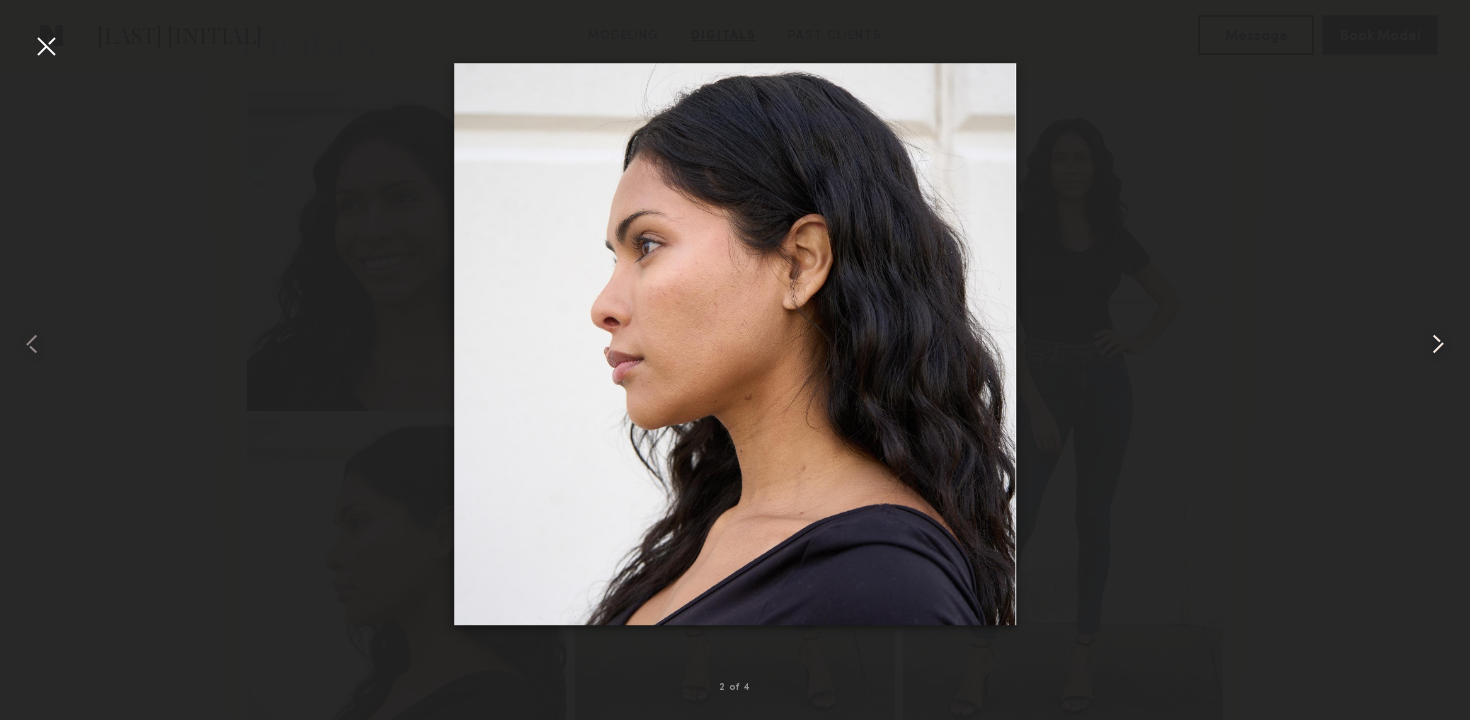 click at bounding box center (1438, 344) 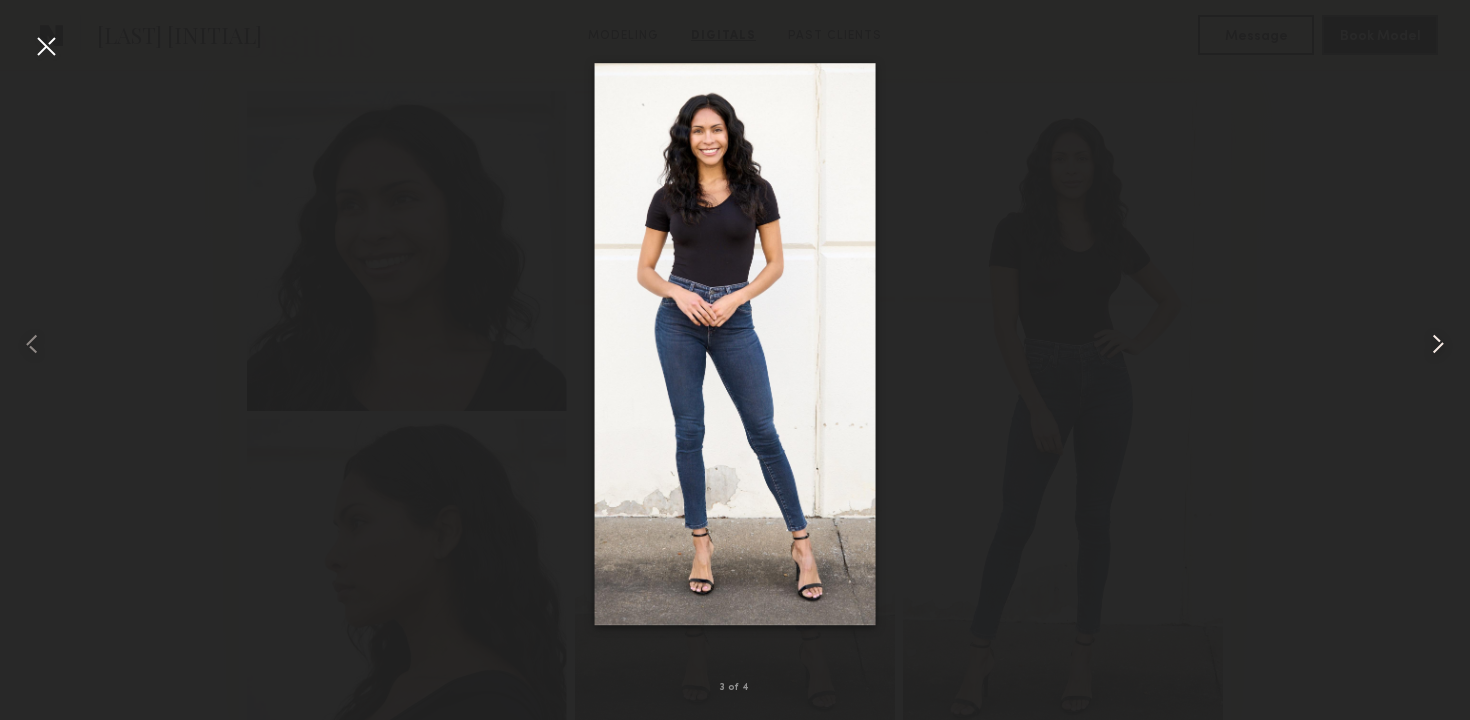 click at bounding box center (1438, 344) 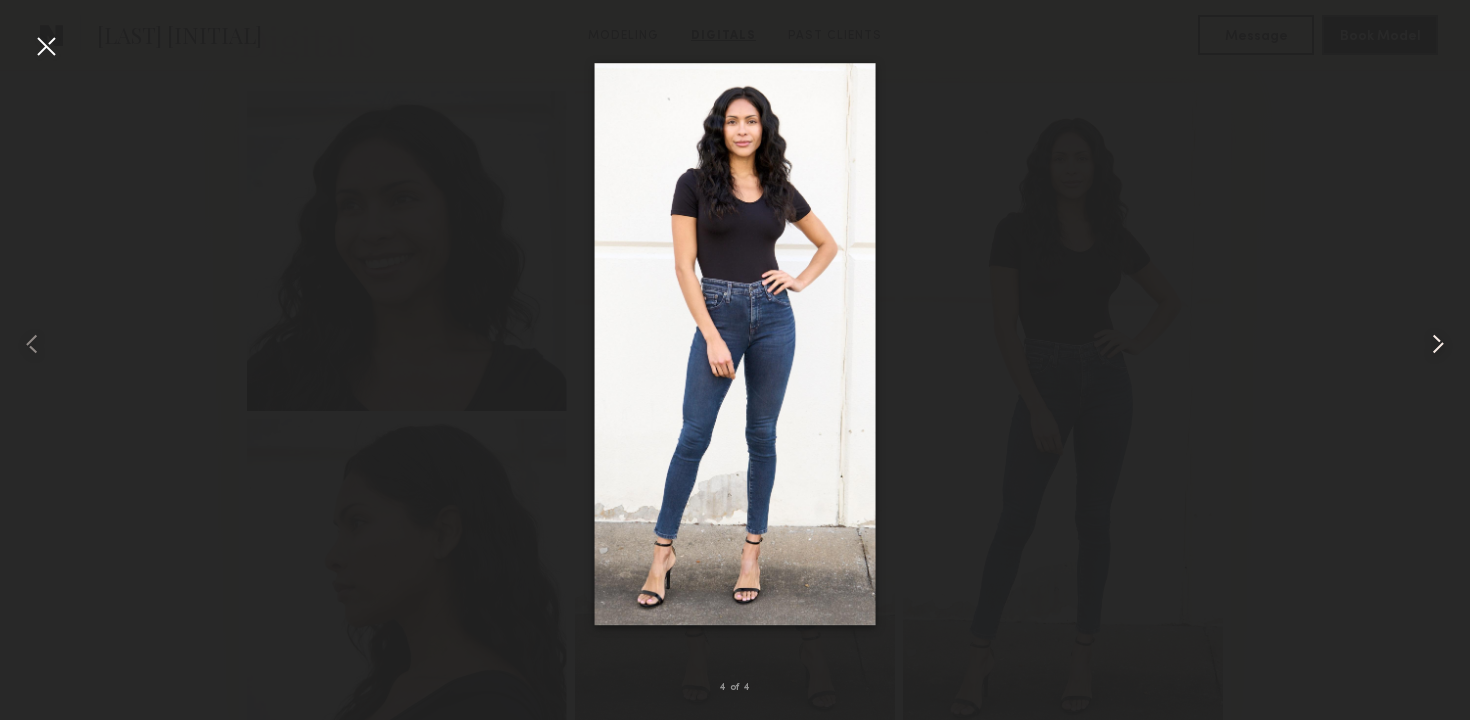 click at bounding box center (1438, 344) 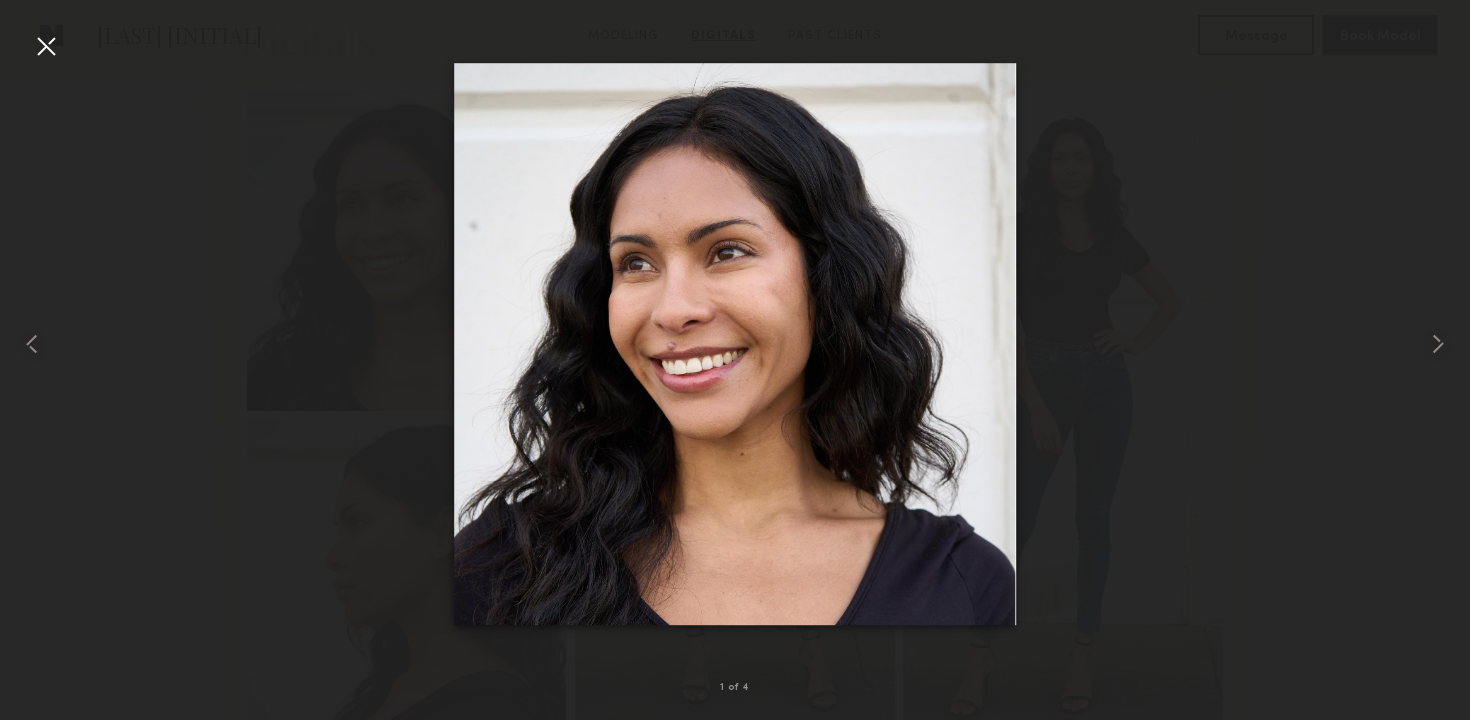 click at bounding box center (46, 46) 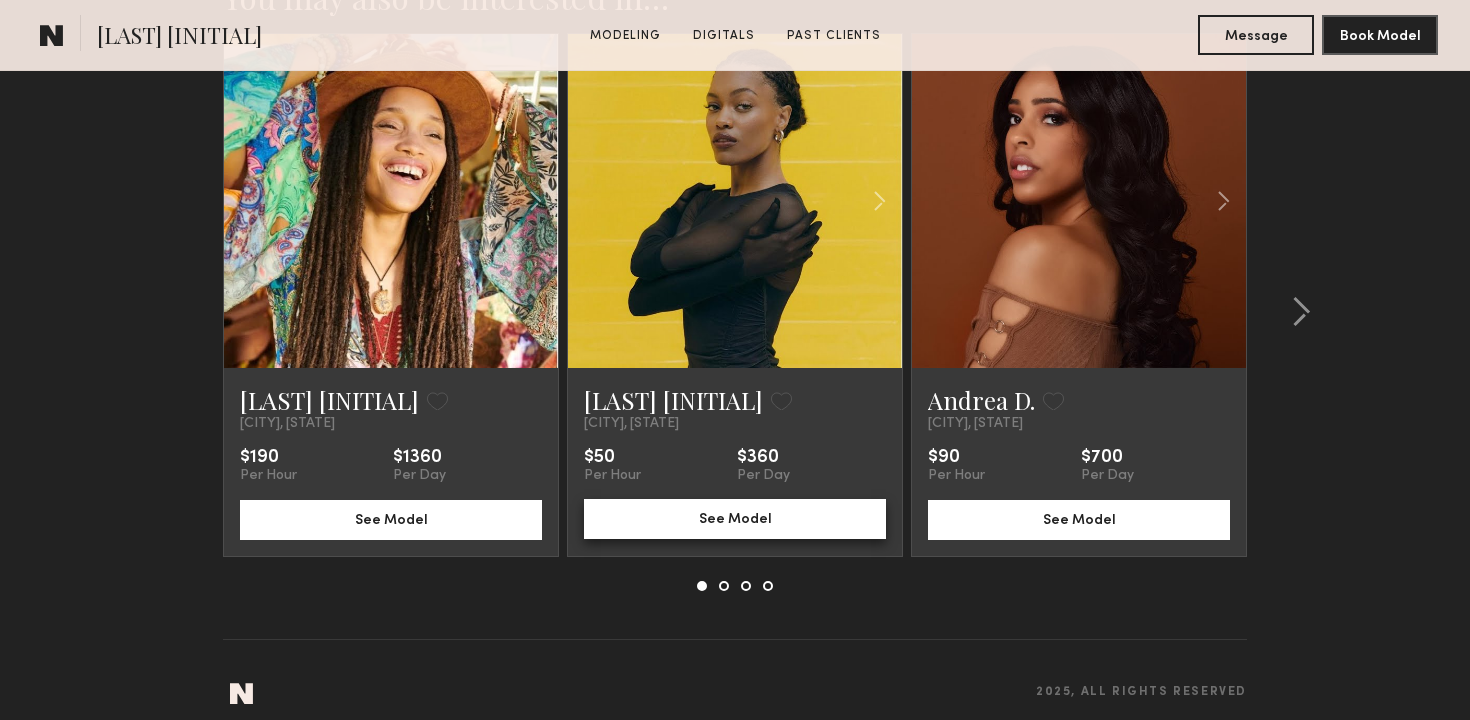 scroll, scrollTop: 2522, scrollLeft: 0, axis: vertical 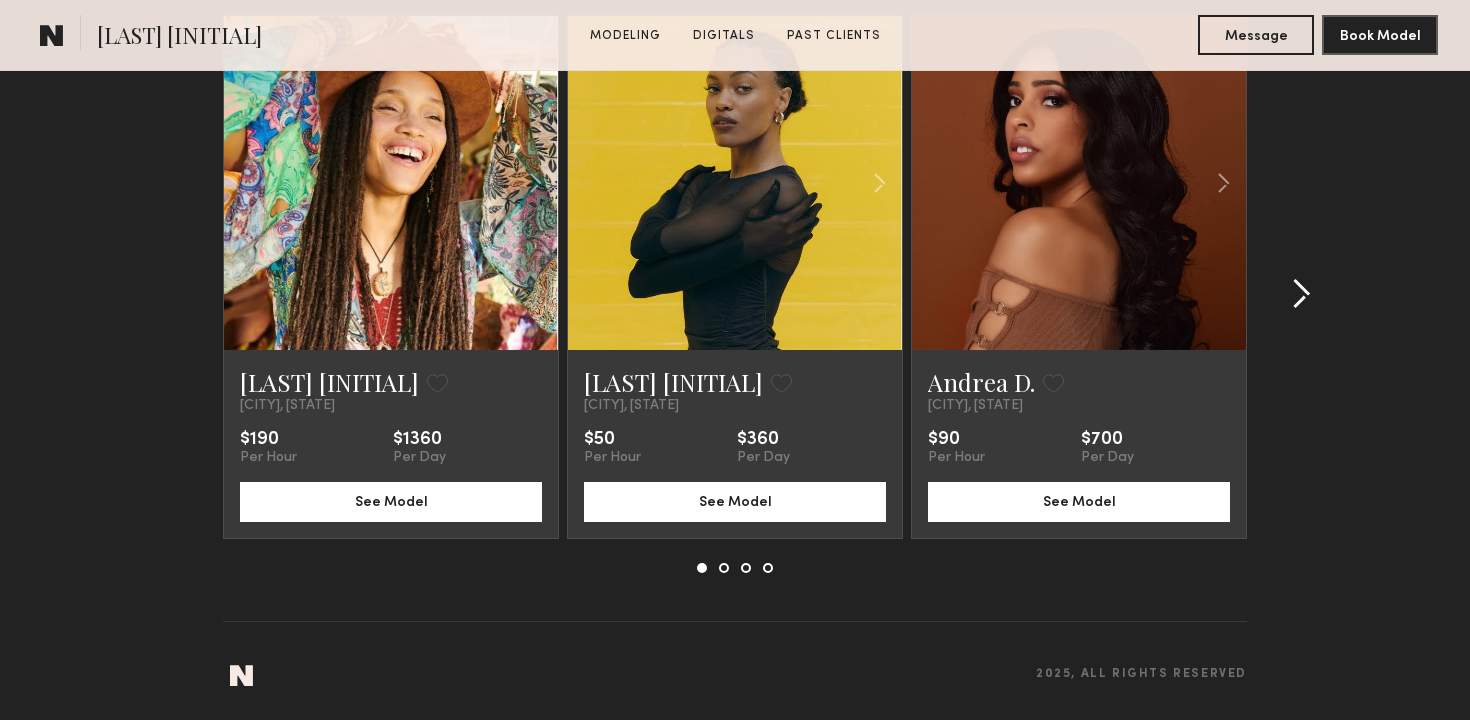 click 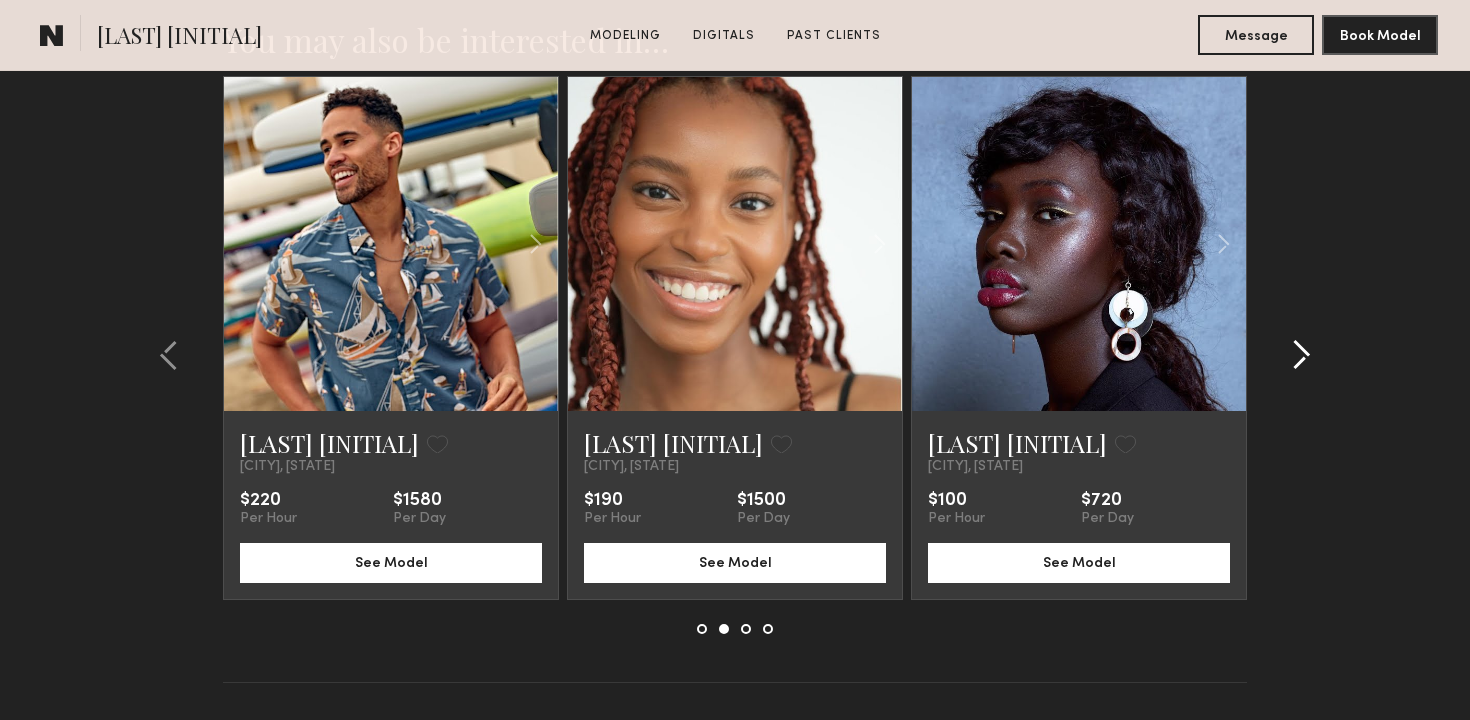 scroll, scrollTop: 2460, scrollLeft: 0, axis: vertical 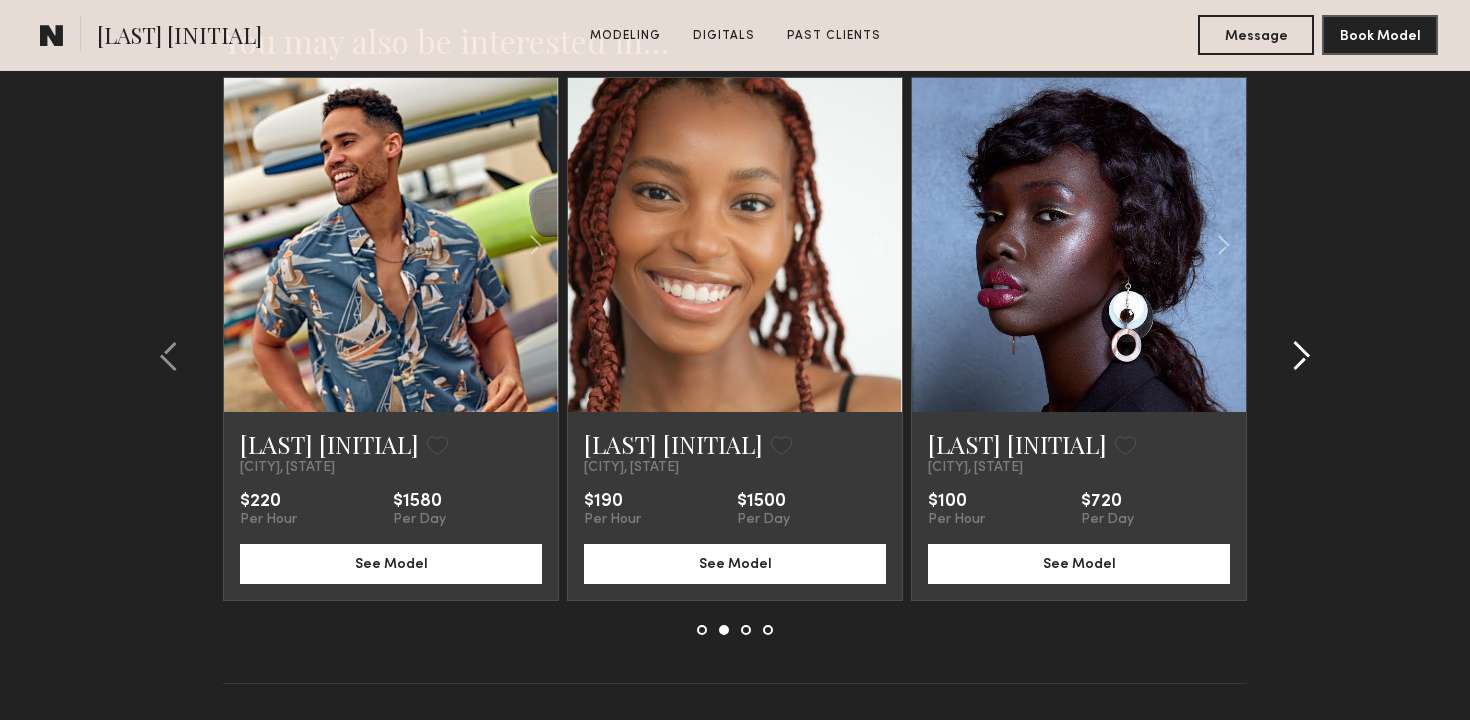 click 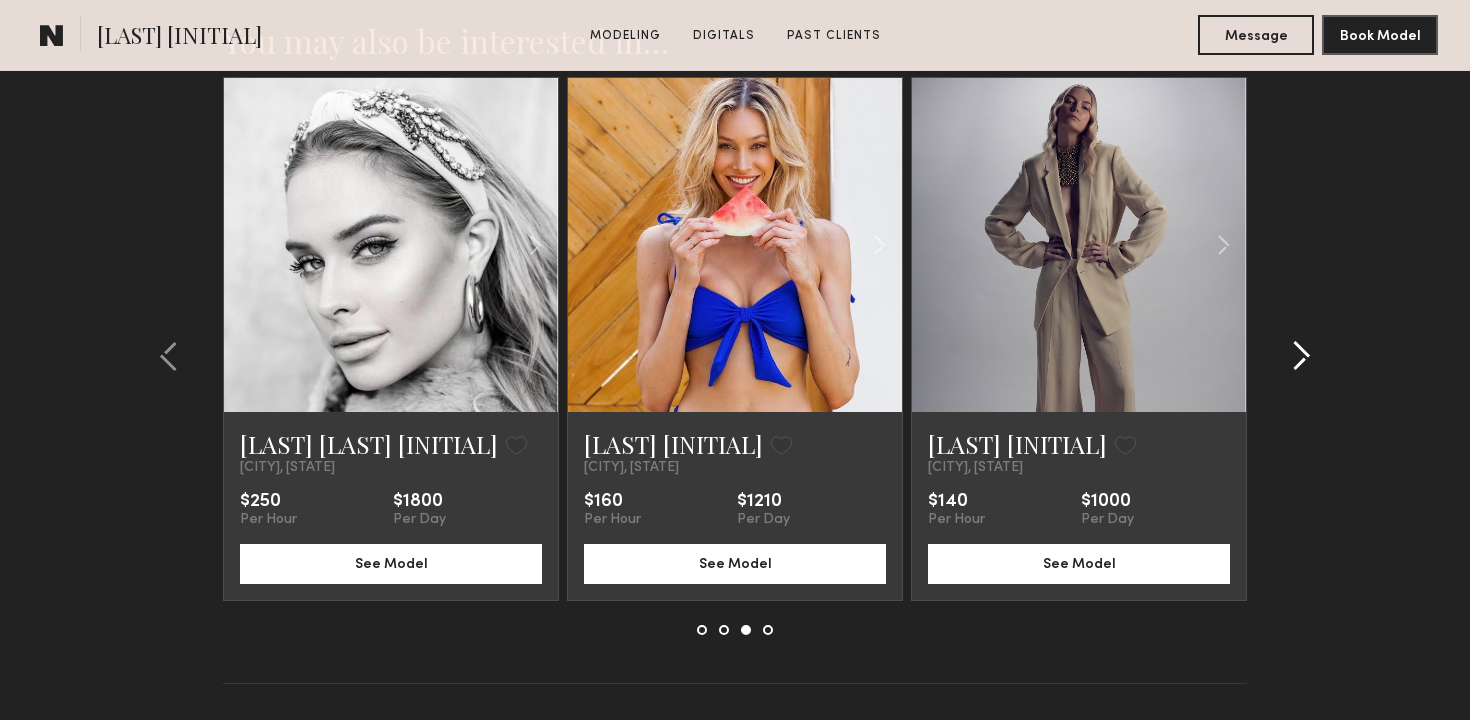click 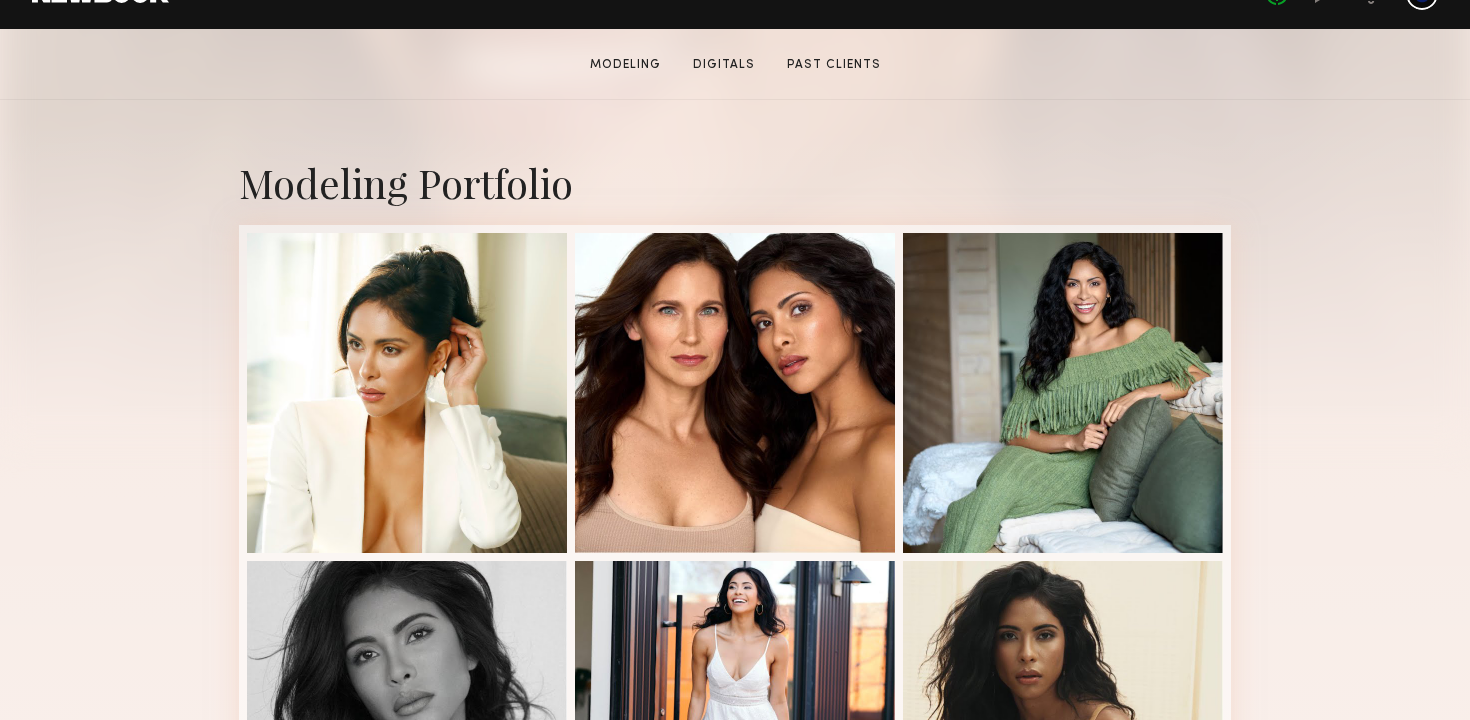 scroll, scrollTop: 0, scrollLeft: 0, axis: both 